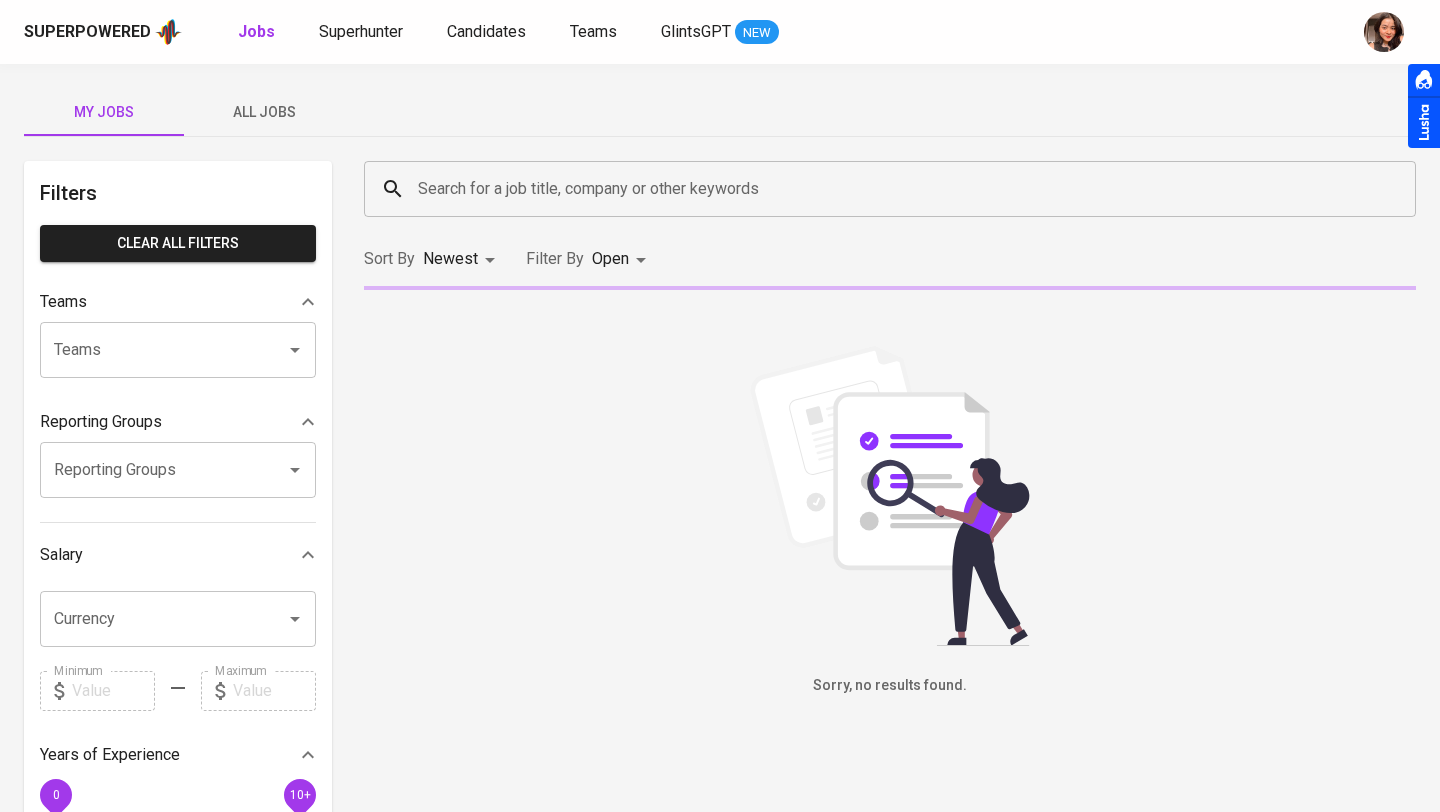 scroll, scrollTop: 0, scrollLeft: 0, axis: both 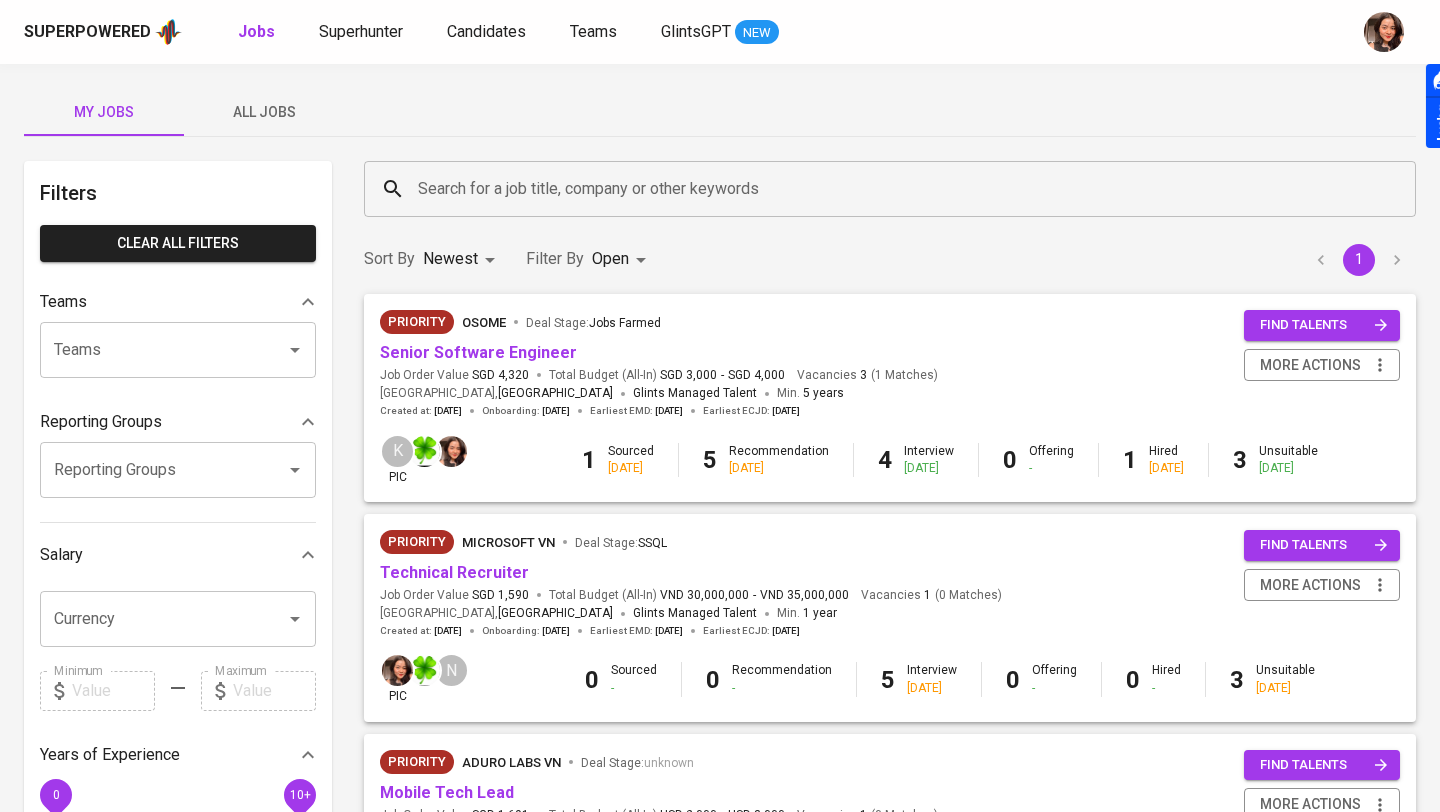 click on "All Jobs" at bounding box center (264, 112) 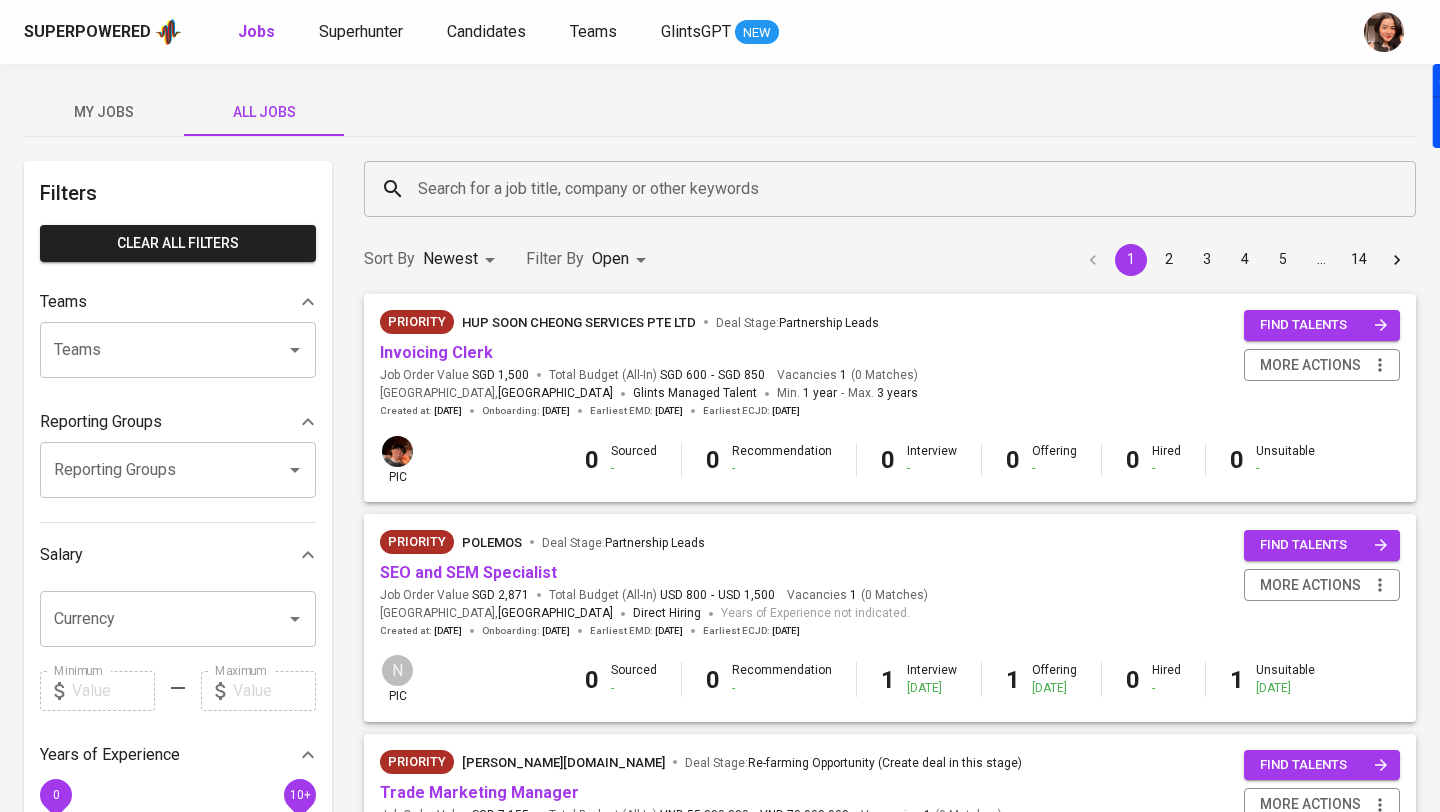 click on "Search for a job title, company or other keywords" at bounding box center [895, 189] 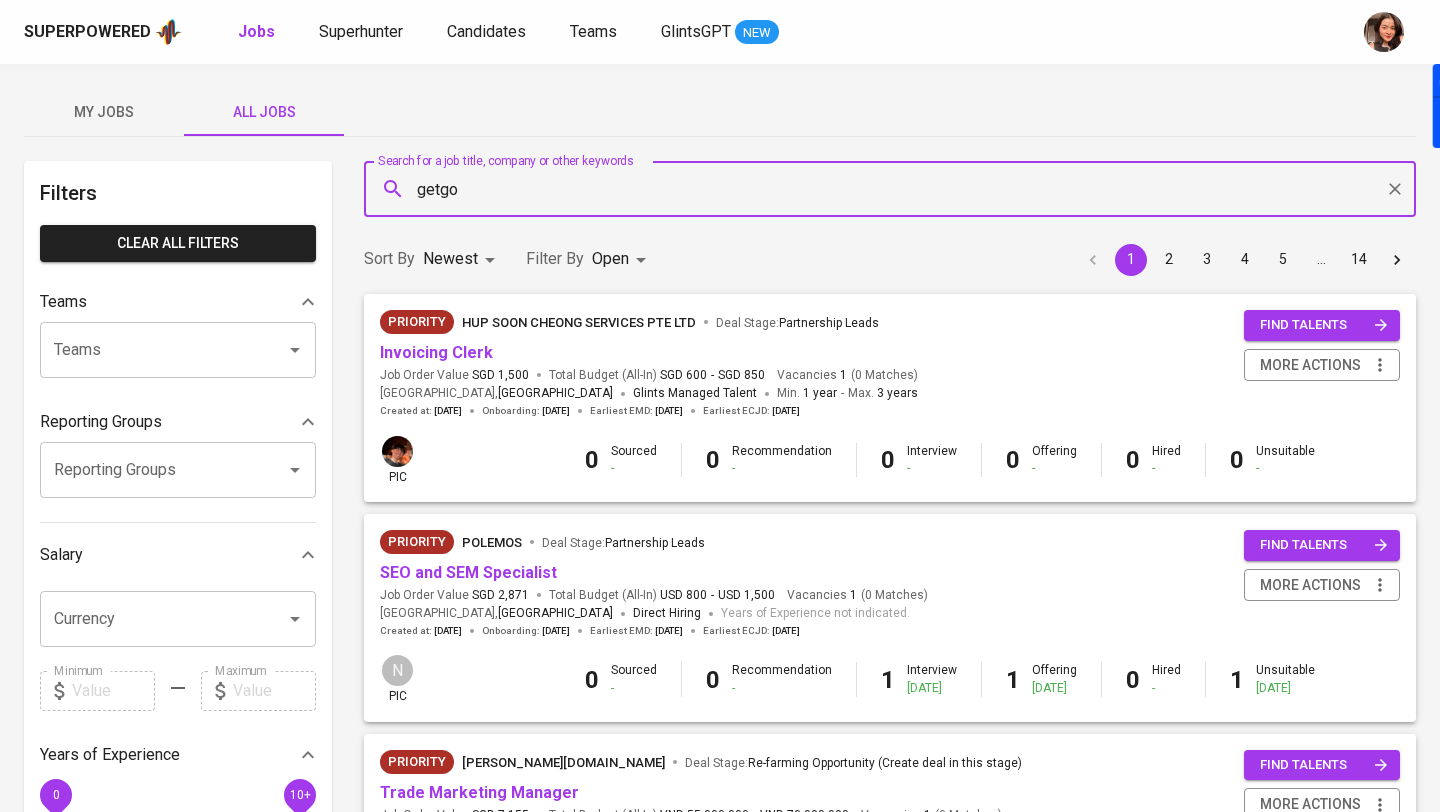 type on "getgo" 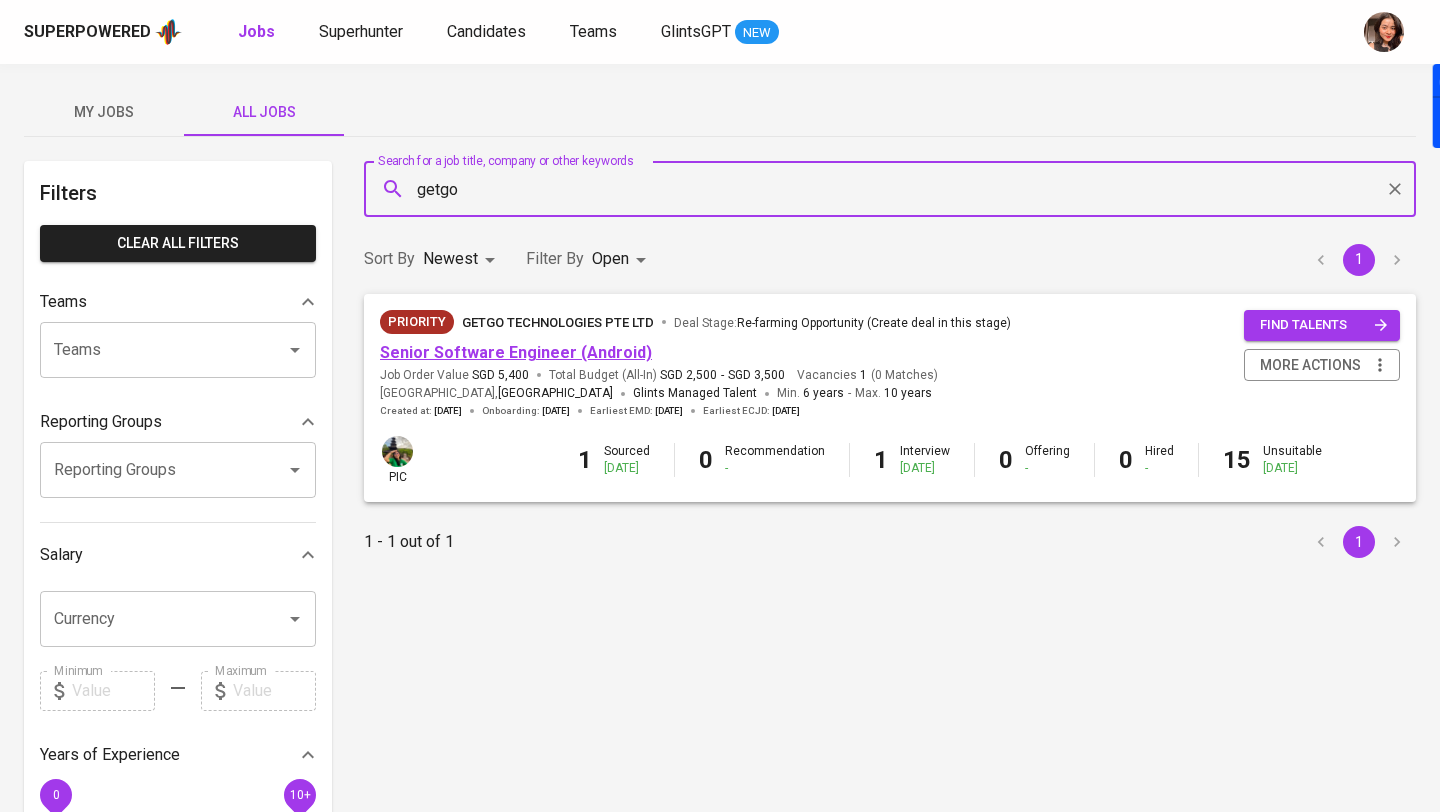 click on "Senior Software Engineer (Android)" at bounding box center (516, 352) 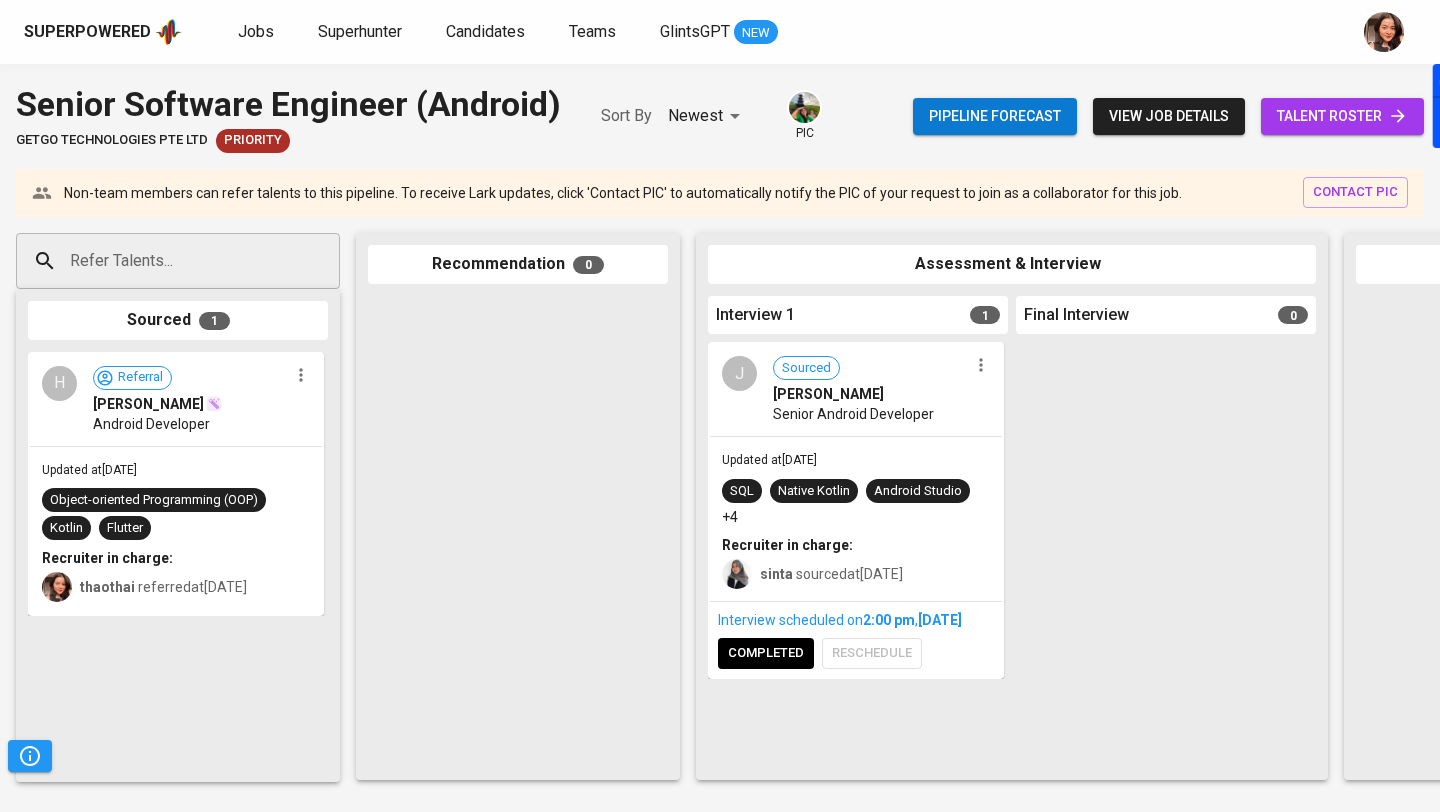 click on "talent roster" at bounding box center [1342, 116] 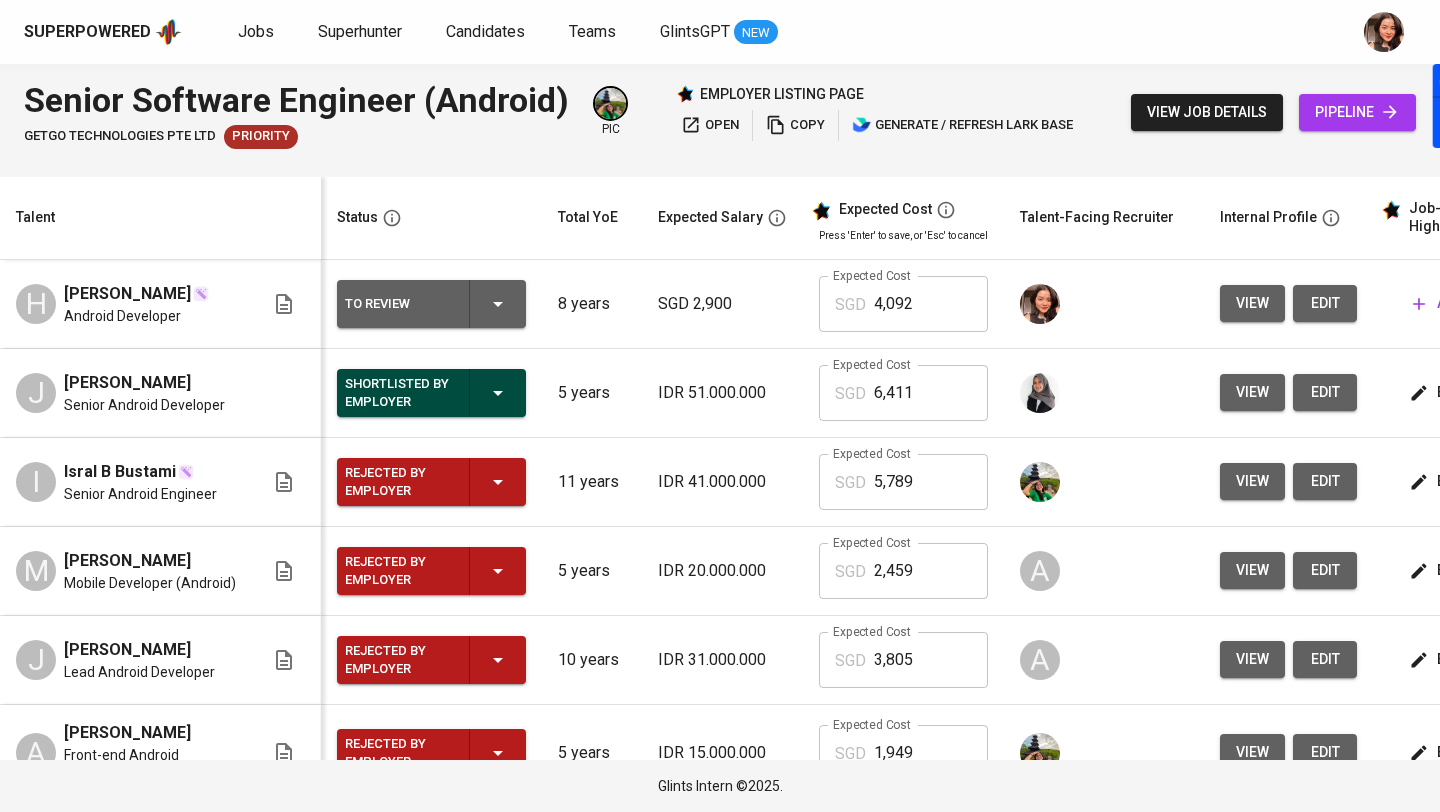 scroll, scrollTop: 0, scrollLeft: 38, axis: horizontal 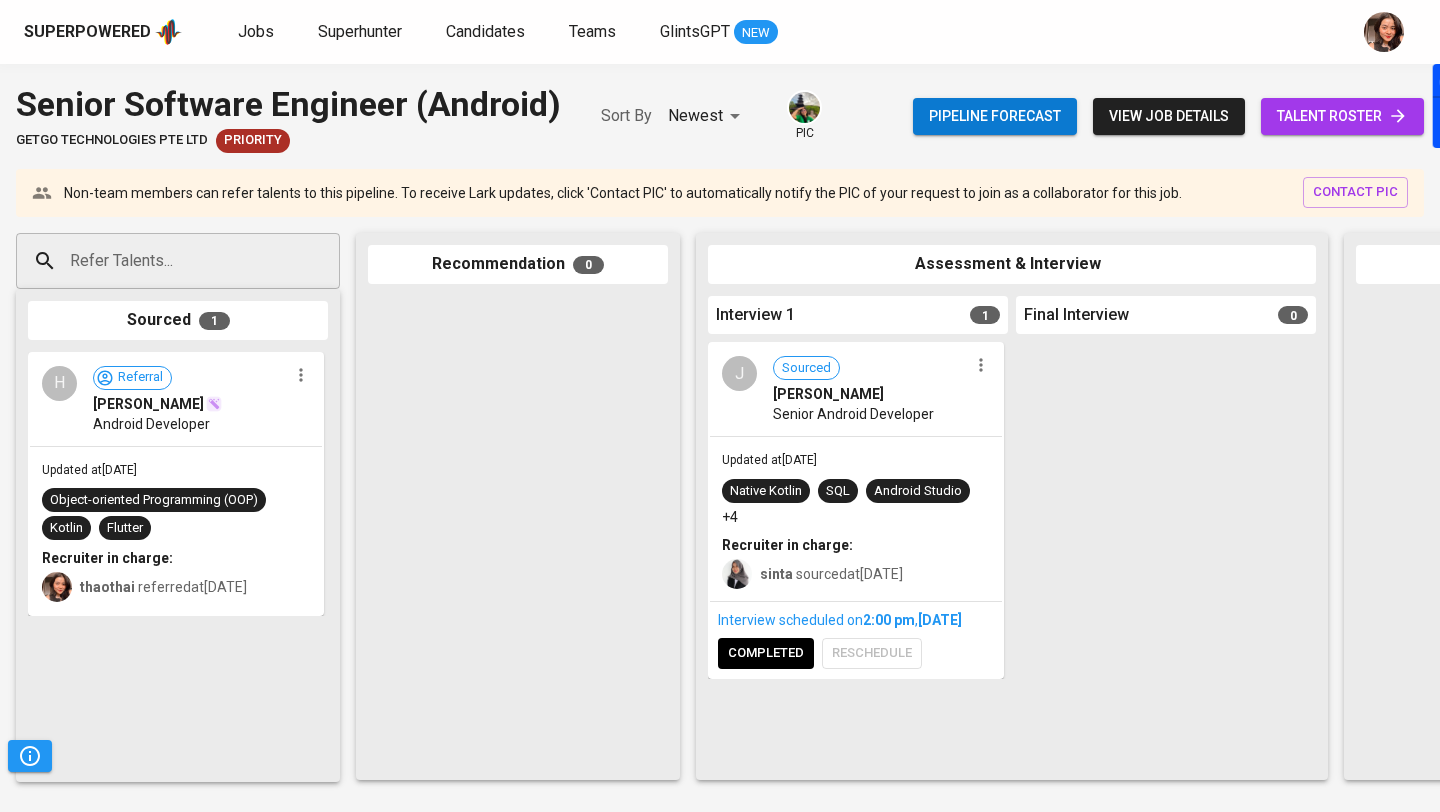 click on "talent roster" at bounding box center [1342, 116] 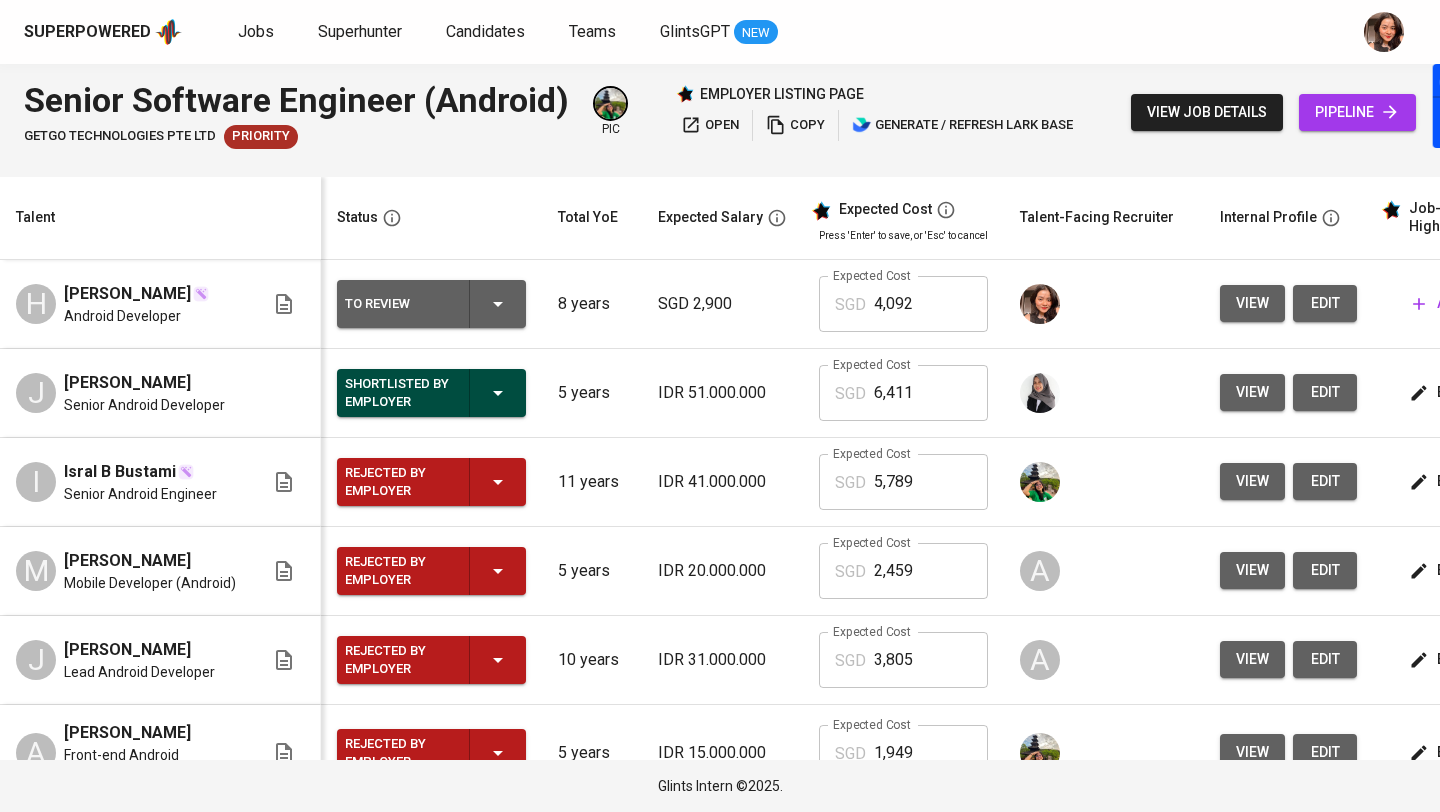 scroll, scrollTop: 0, scrollLeft: 34, axis: horizontal 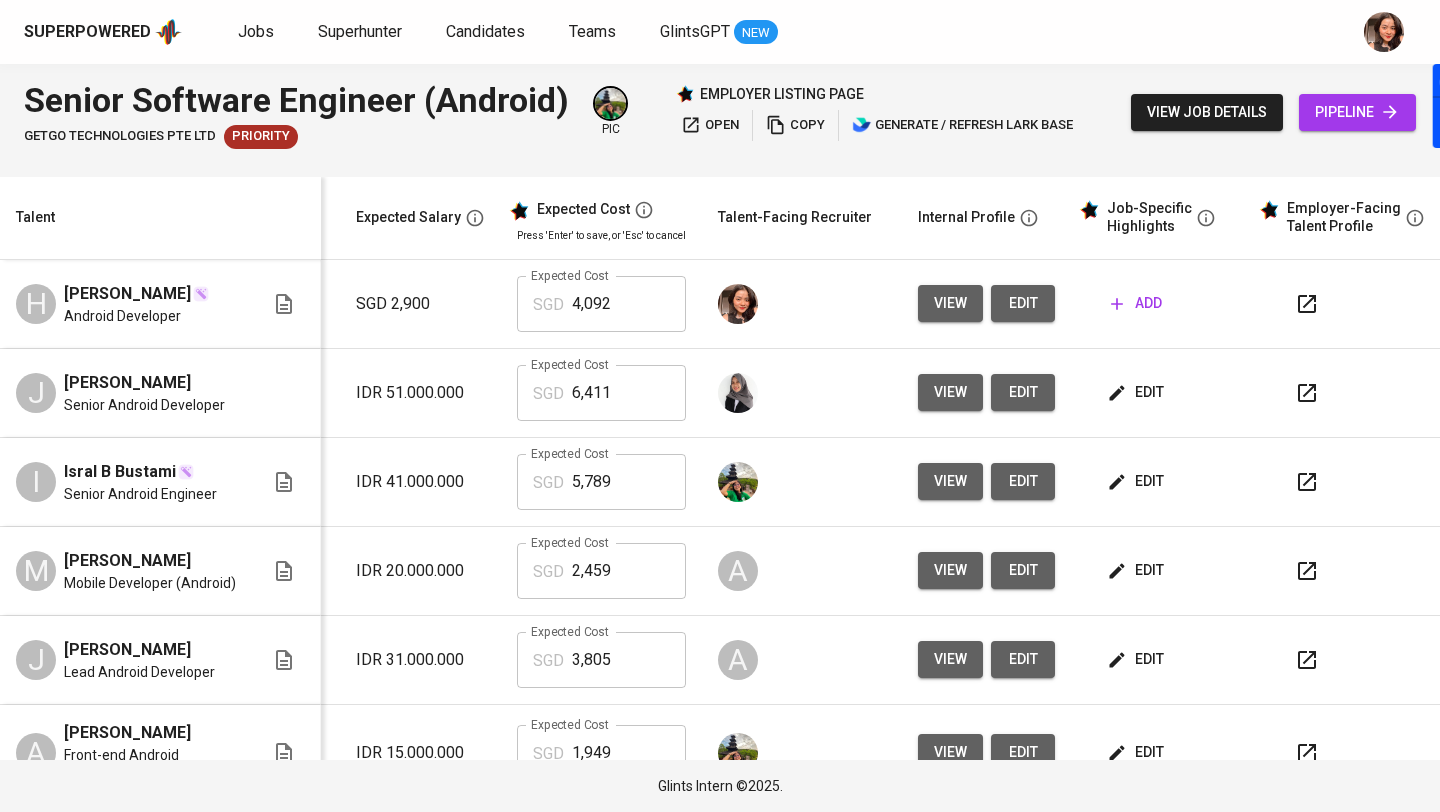 click on "add" at bounding box center (1136, 303) 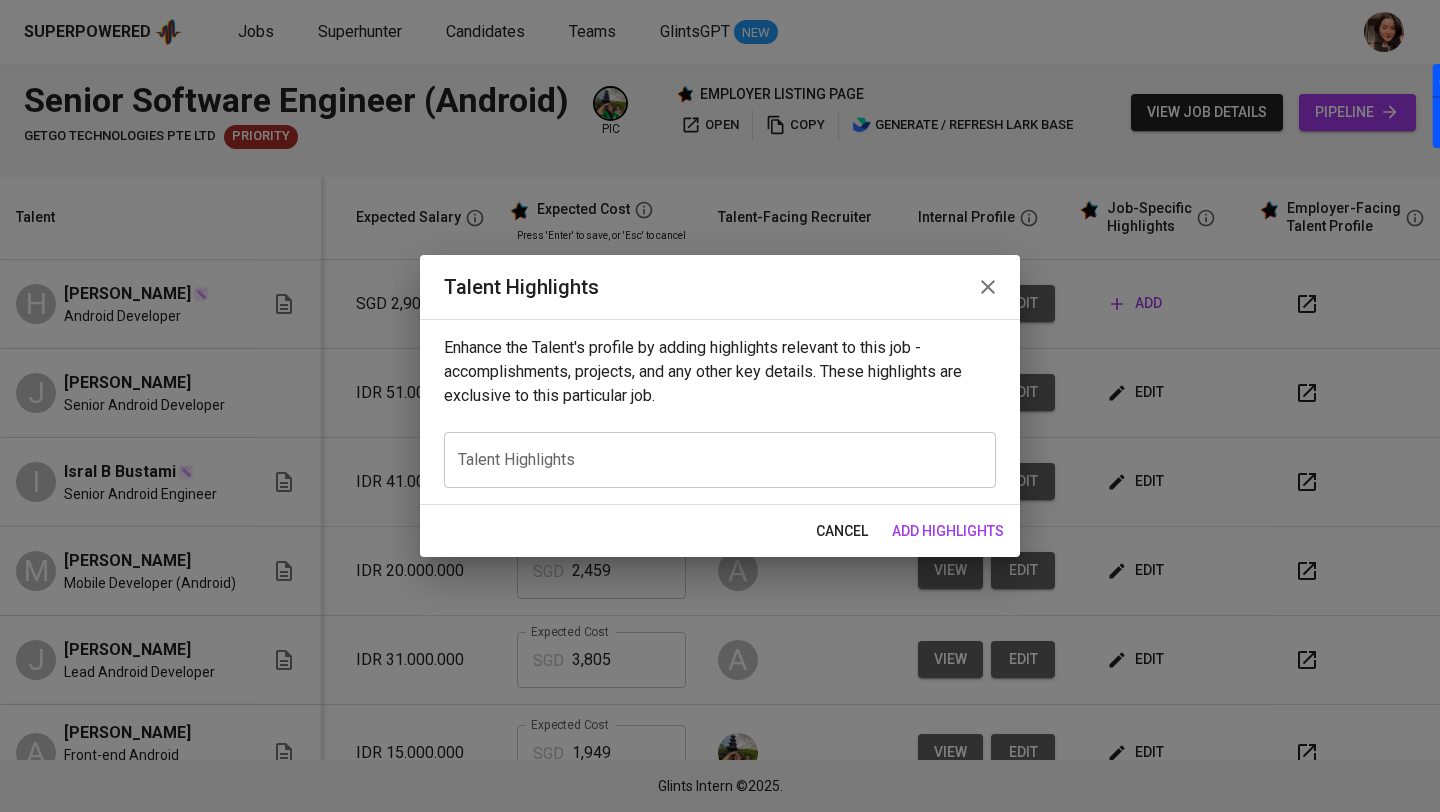 click at bounding box center (720, 459) 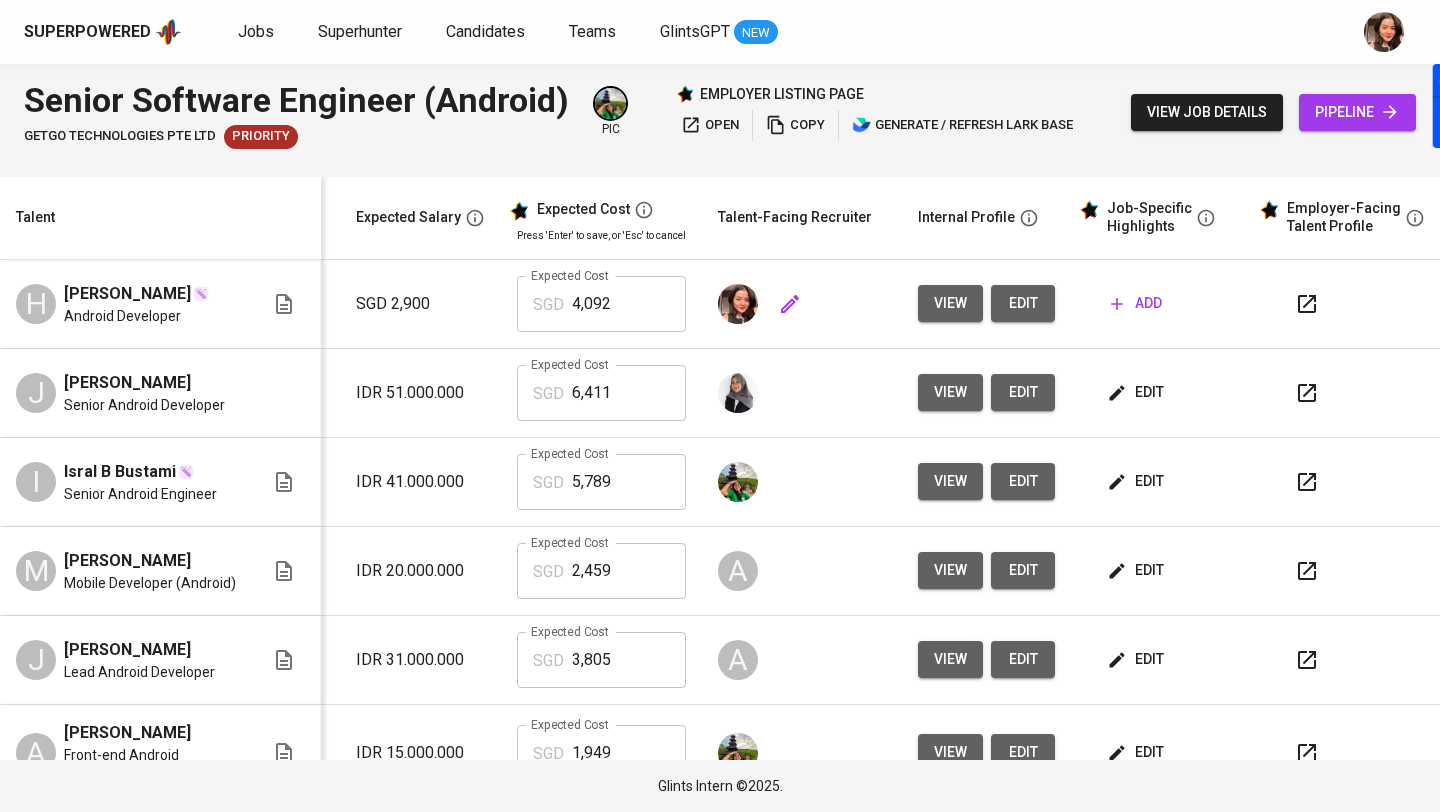 scroll, scrollTop: 0, scrollLeft: 77, axis: horizontal 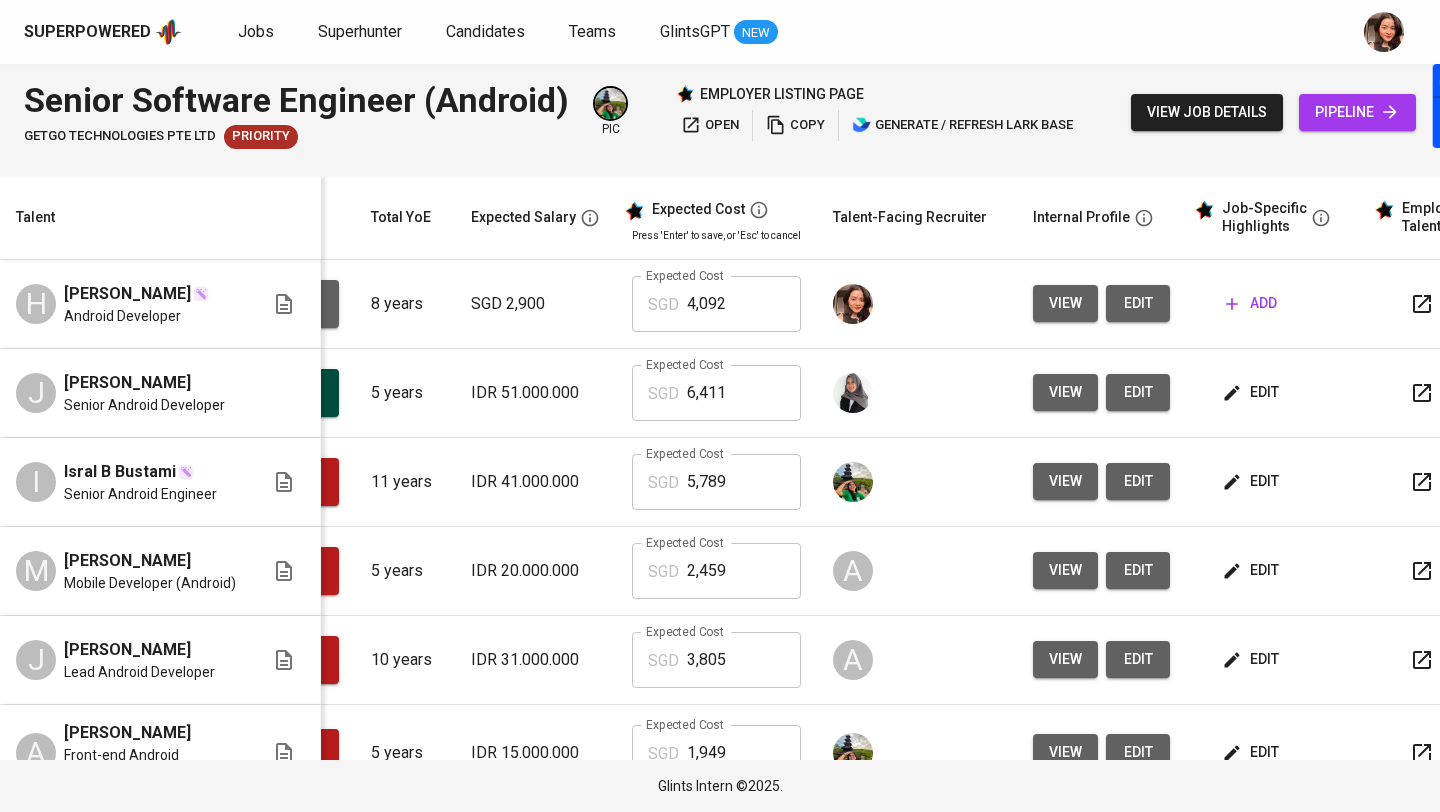 click on "add" at bounding box center [1251, 303] 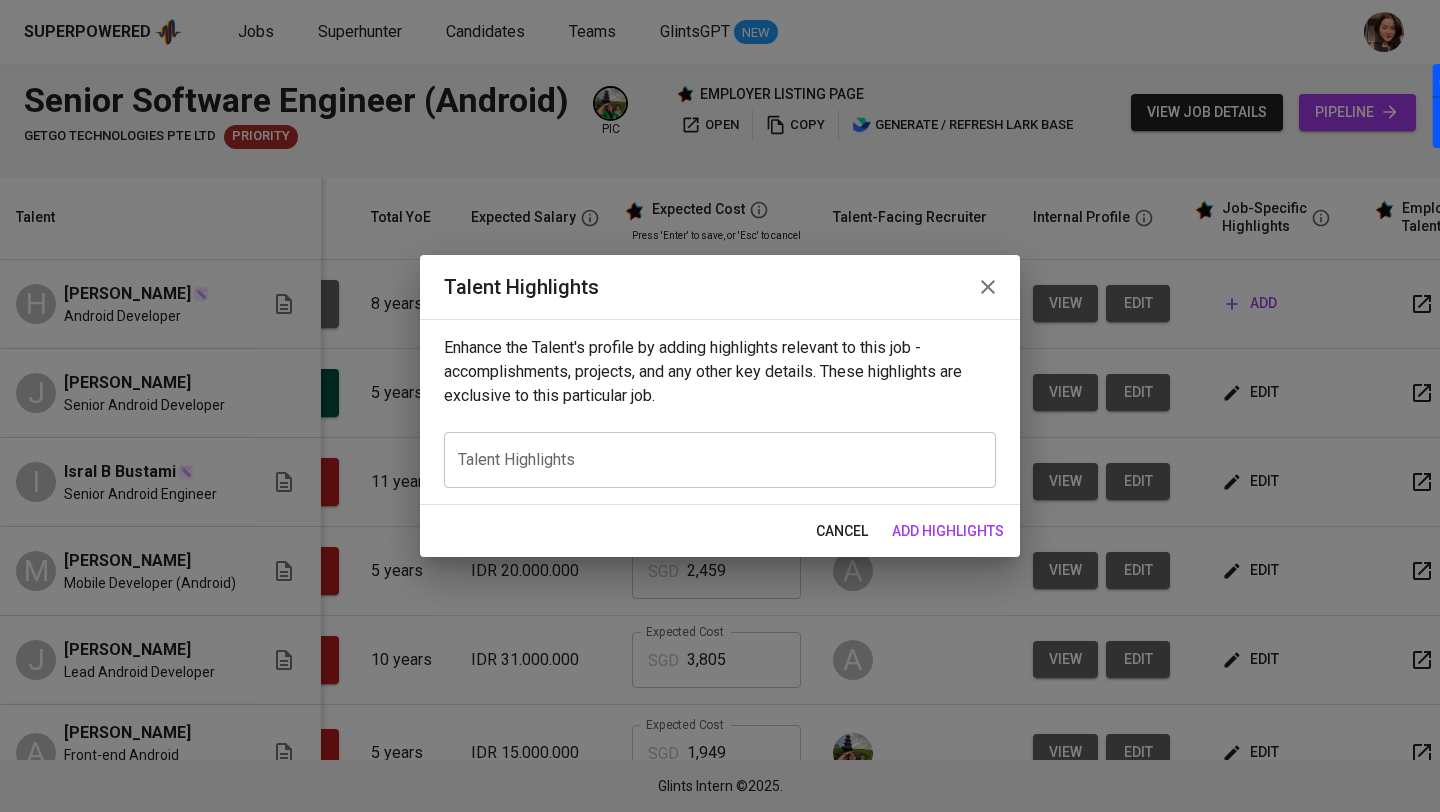 click at bounding box center (720, 459) 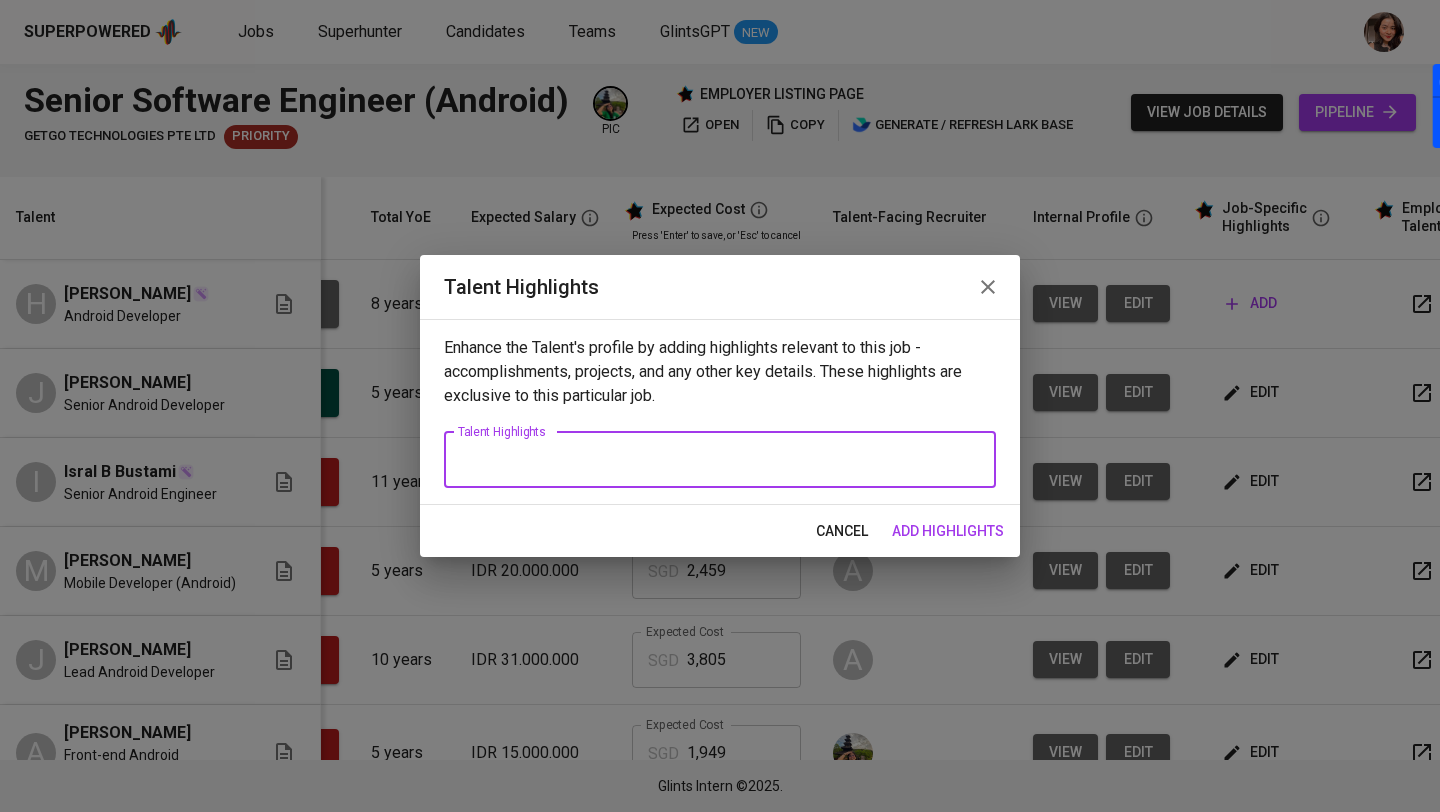 paste on "Android Developer with over 8 years of hands-on experience in building robust and user-centric mobile applications.
Proficient in modern software architectures including MVVM and Clean Architecture.
Solid foundation with a Bachelor's degree in Information Technology.
Strong command of Kotlin and Java as core programming languages." 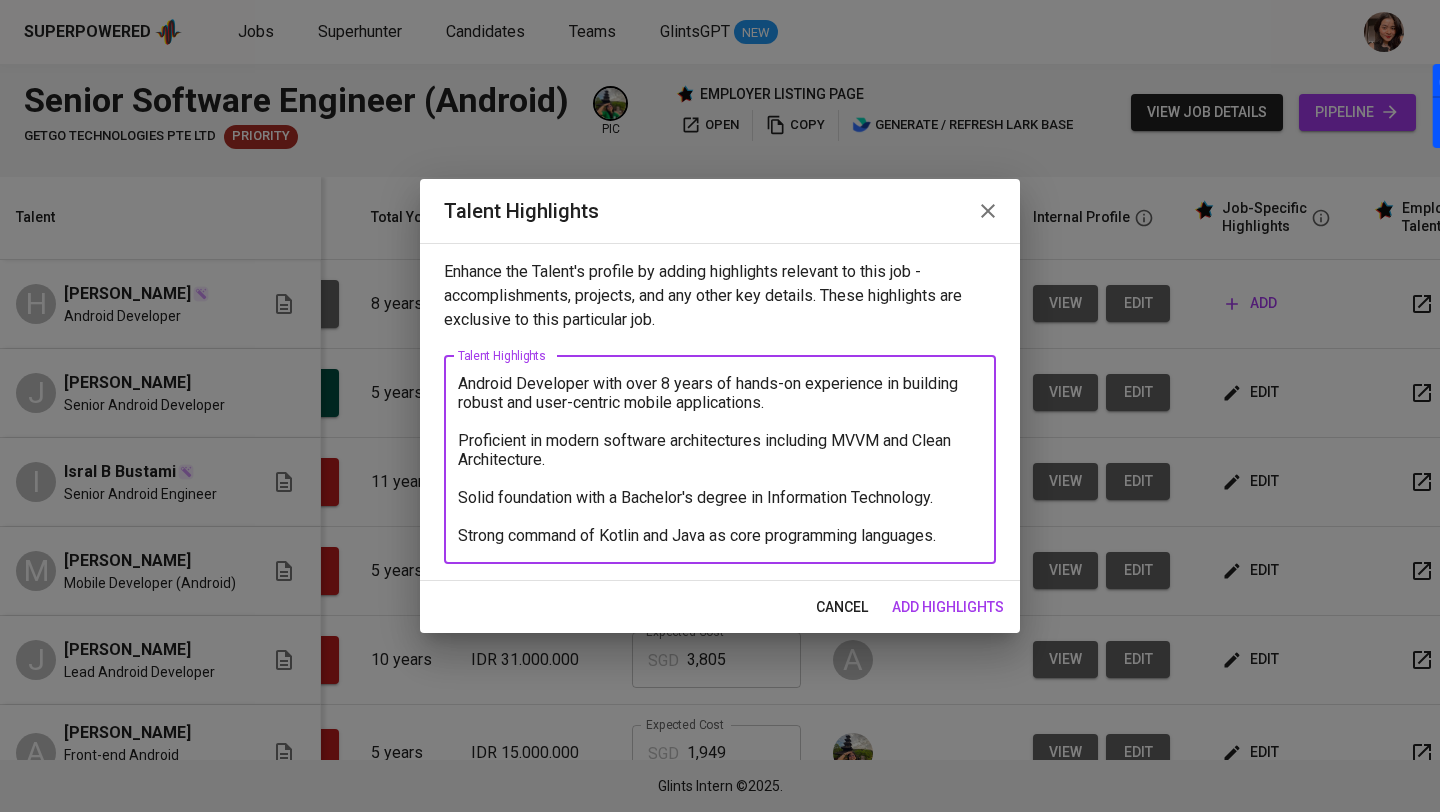 click on "Android Developer with over 8 years of hands-on experience in building robust and user-centric mobile applications.
Proficient in modern software architectures including MVVM and Clean Architecture.
Solid foundation with a Bachelor's degree in Information Technology.
Strong command of Kotlin and Java as core programming languages." at bounding box center (720, 459) 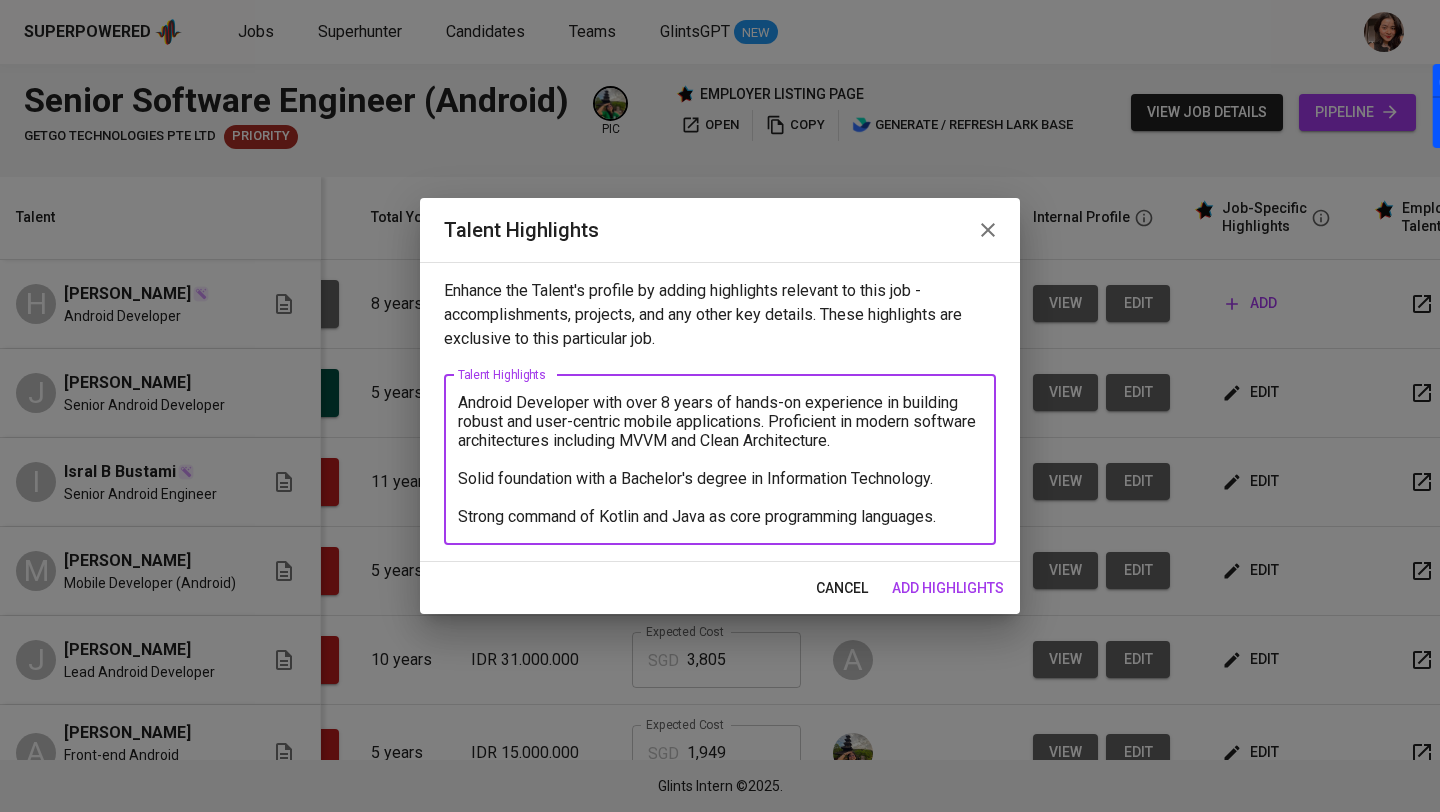 click on "Android Developer with over 8 years of hands-on experience in building robust and user-centric mobile applications. Proficient in modern software architectures including MVVM and Clean Architecture.
Solid foundation with a Bachelor's degree in Information Technology.
Strong command of Kotlin and Java as core programming languages. x Talent Highlights" at bounding box center [720, 460] 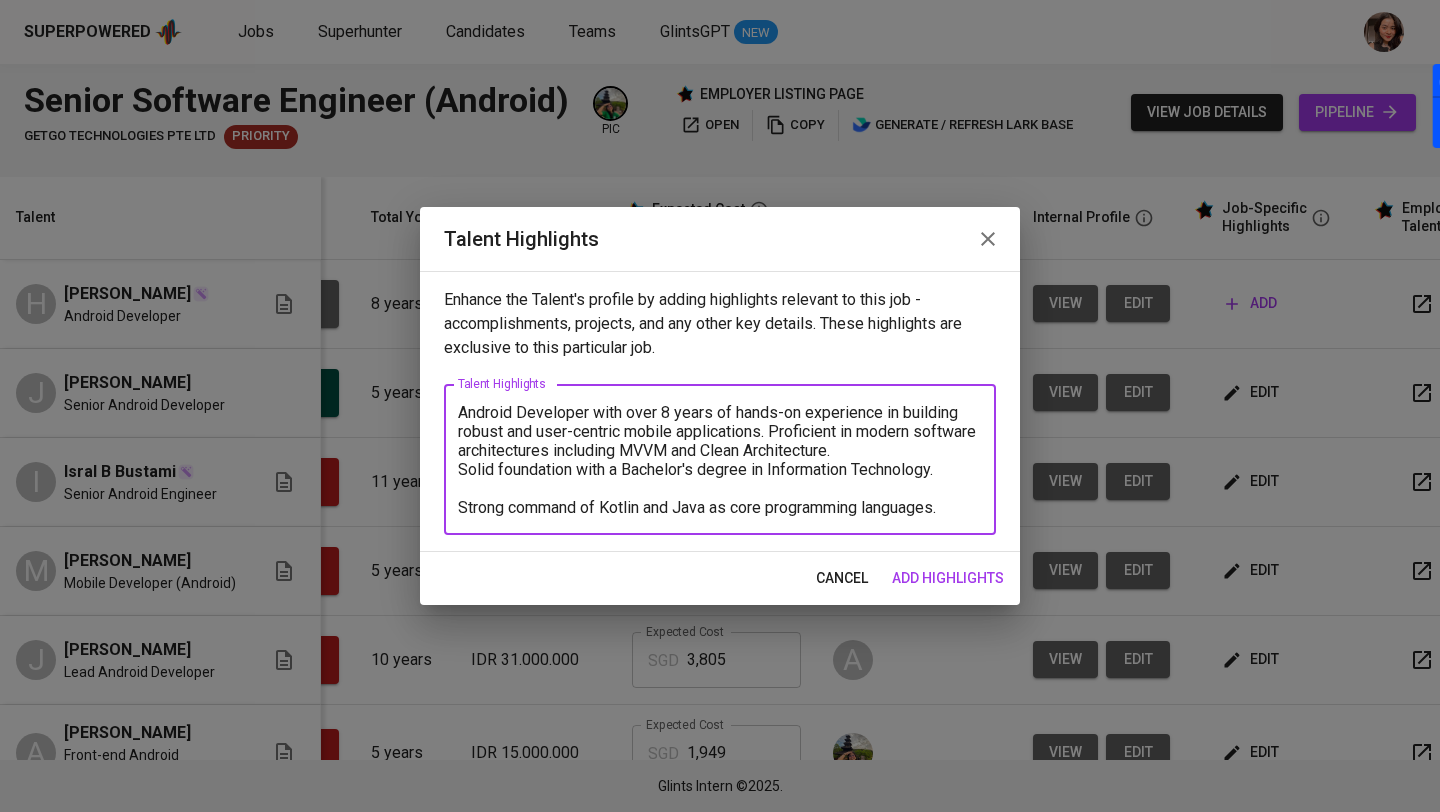 click on "Android Developer with over 8 years of hands-on experience in building robust and user-centric mobile applications. Proficient in modern software architectures including MVVM and Clean Architecture.
Solid foundation with a Bachelor's degree in Information Technology.
Strong command of Kotlin and Java as core programming languages." at bounding box center [720, 460] 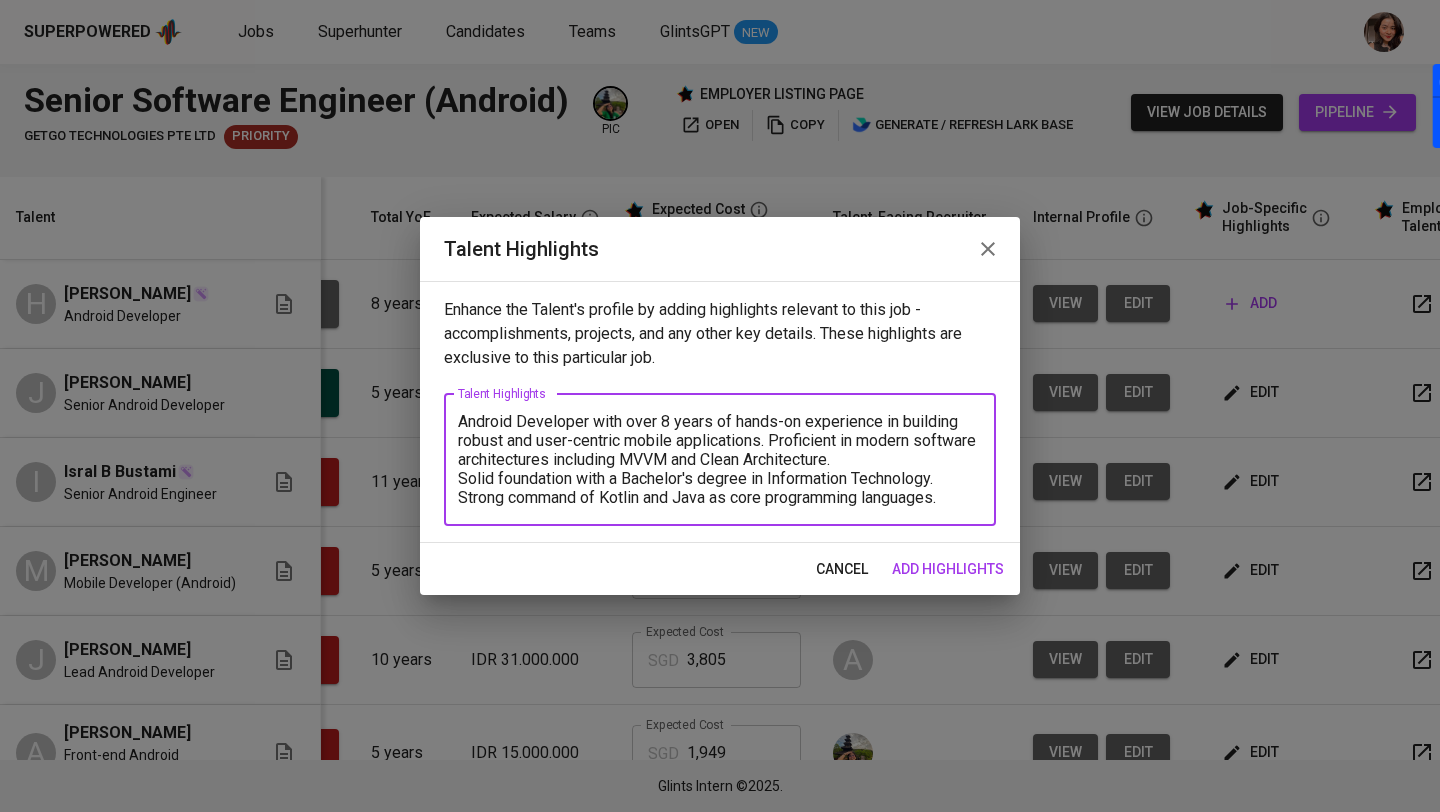 click on "Android Developer with over 8 years of hands-on experience in building robust and user-centric mobile applications. Proficient in modern software architectures including MVVM and Clean Architecture.
Solid foundation with a Bachelor's degree in Information Technology.
Strong command of Kotlin and Java as core programming languages. x Talent Highlights" at bounding box center (720, 460) 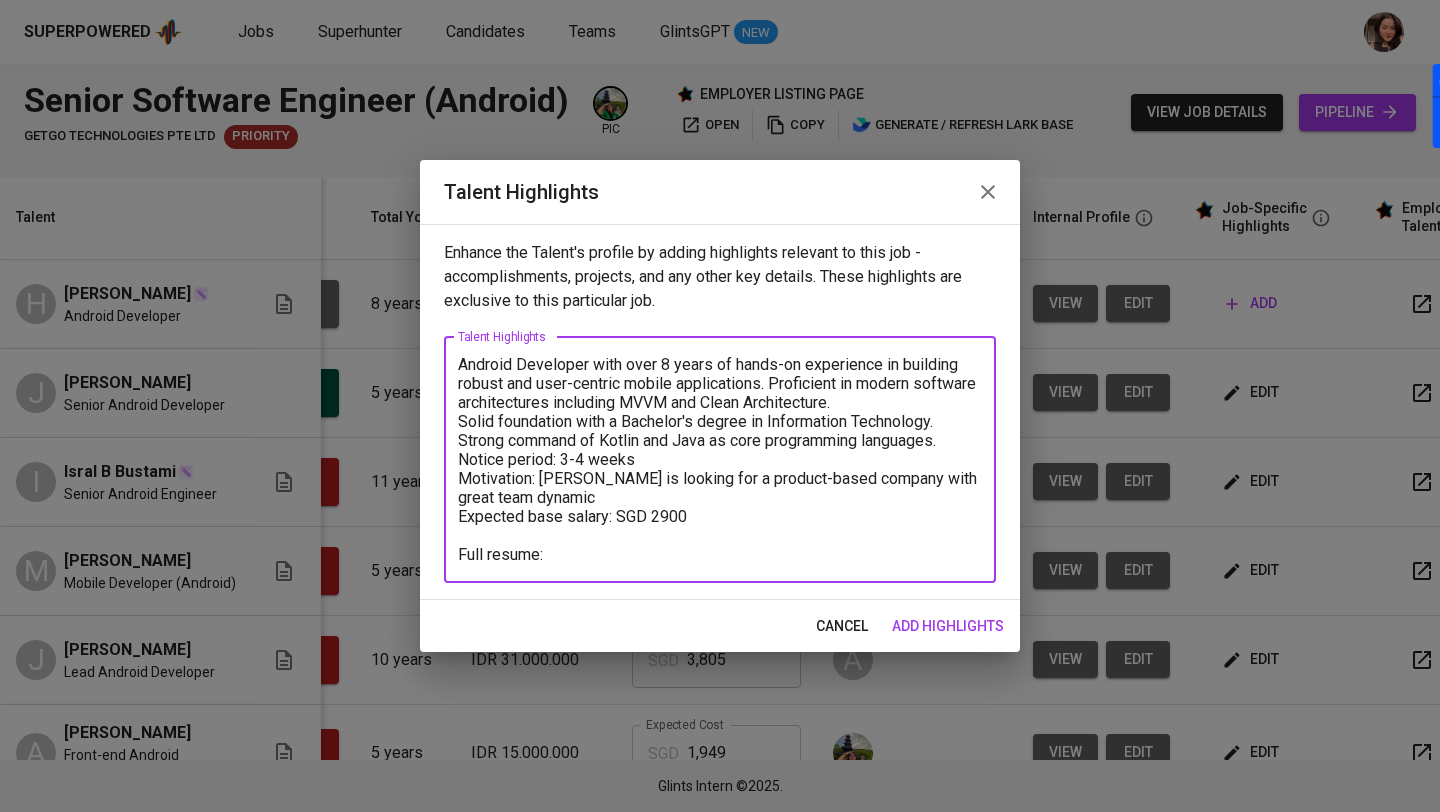 type on "Android Developer with over 8 years of hands-on experience in building robust and user-centric mobile applications. Proficient in modern software architectures including MVVM and Clean Architecture.
Solid foundation with a Bachelor's degree in Information Technology.
Strong command of Kotlin and Java as core programming languages.
Notice period: 3-4 weeks
Motivation: Harry is looking for a product-based company with great team dynamic
Expected base salary: SGD 2900
Full resume:" 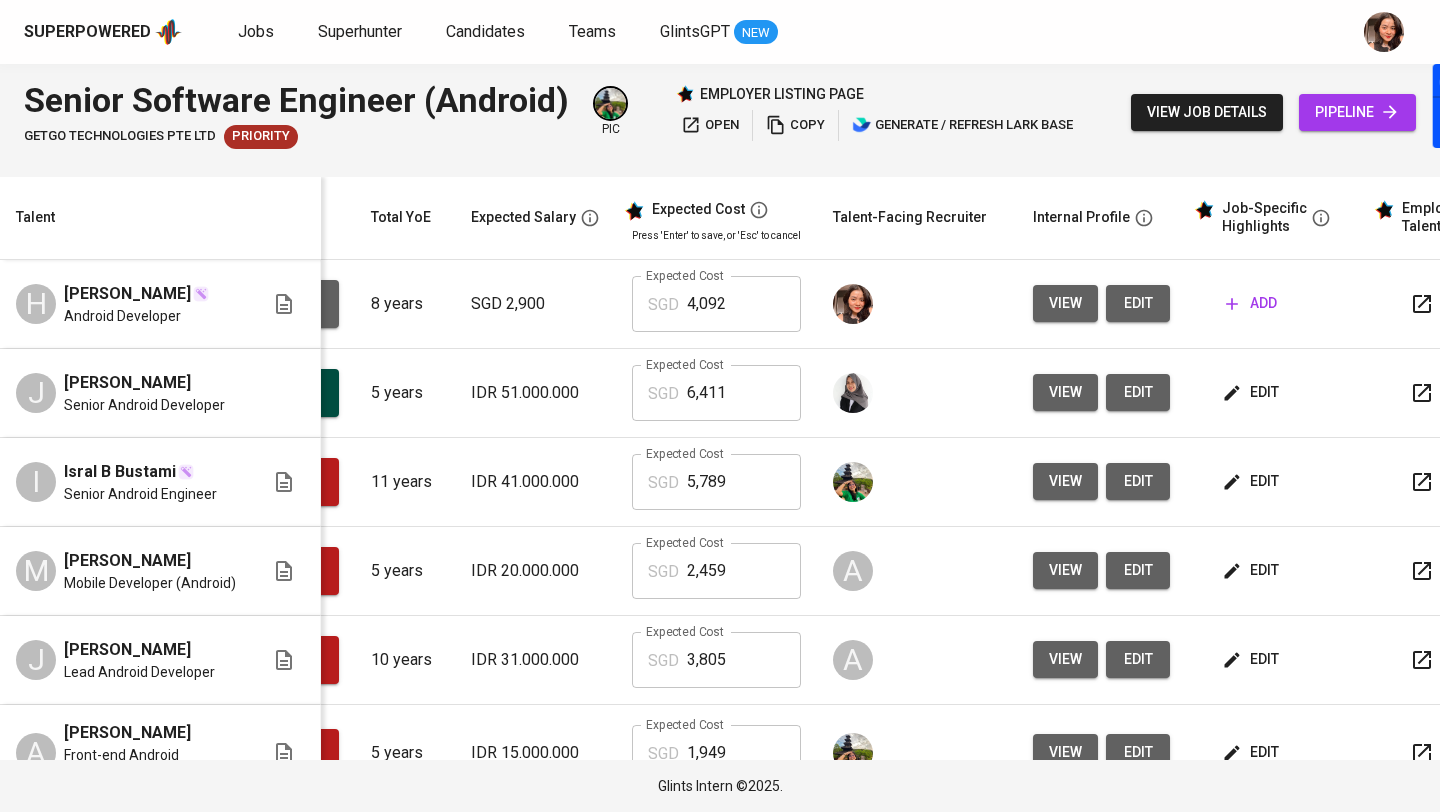 click on "add" at bounding box center (1251, 303) 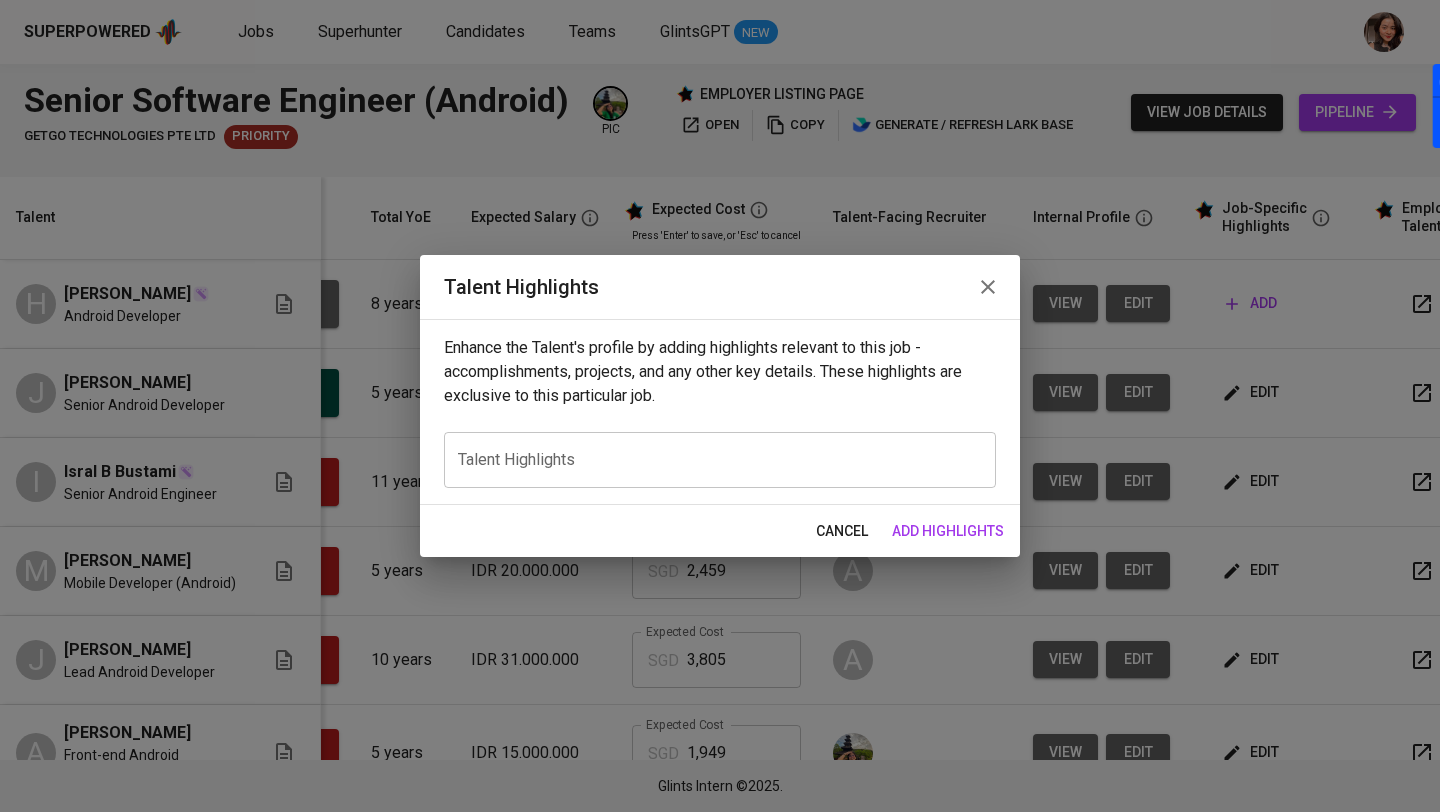 click on "x Talent Highlights" at bounding box center [720, 460] 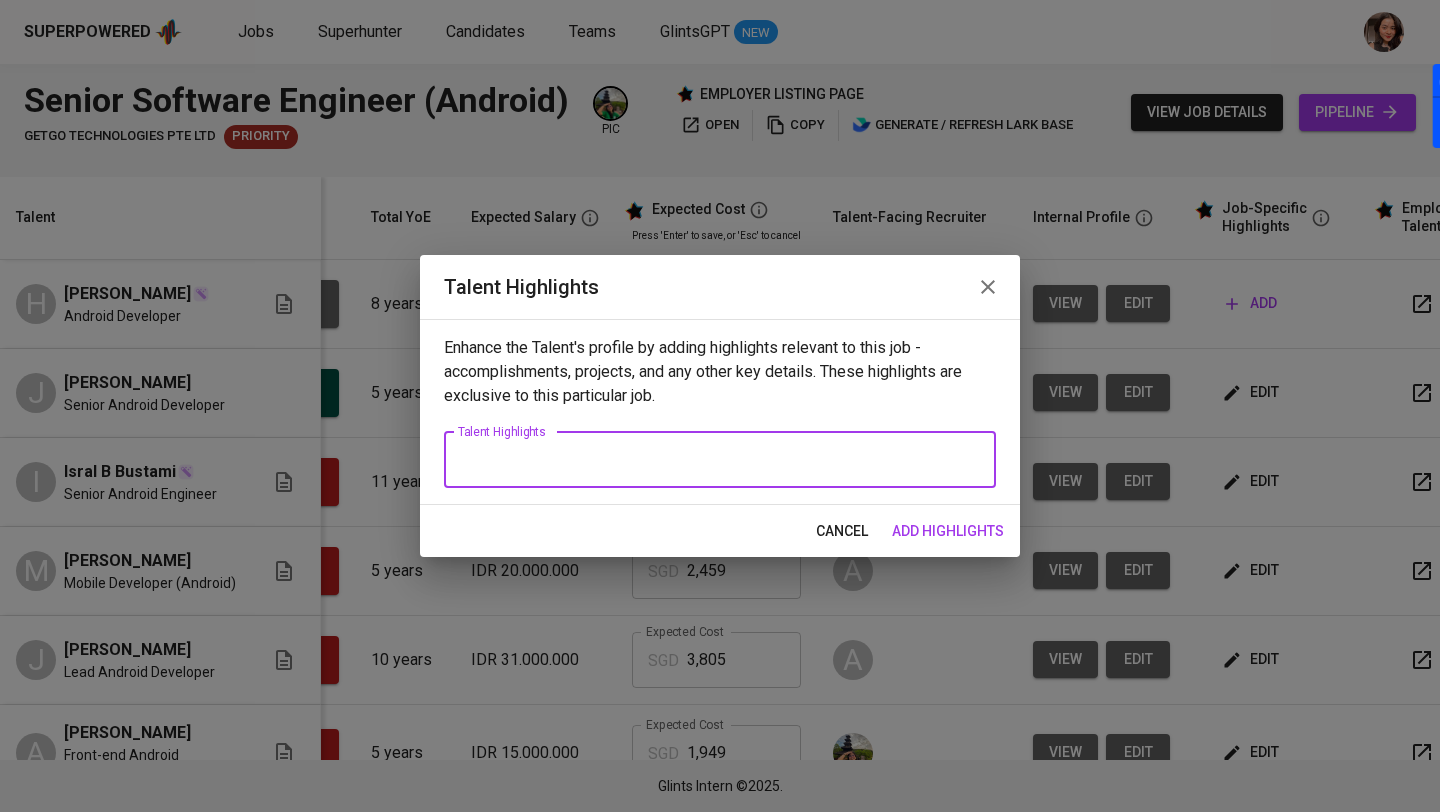 paste on "Android Developer with over 8 years of hands-on experience in building robust and user-centric mobile applications.
Proficient in modern software architectures including MVVM and Clean Architecture.
Solid foundation with a Bachelor's degree in Information Technology.
Strong command of Kotlin and Java as core programming languages." 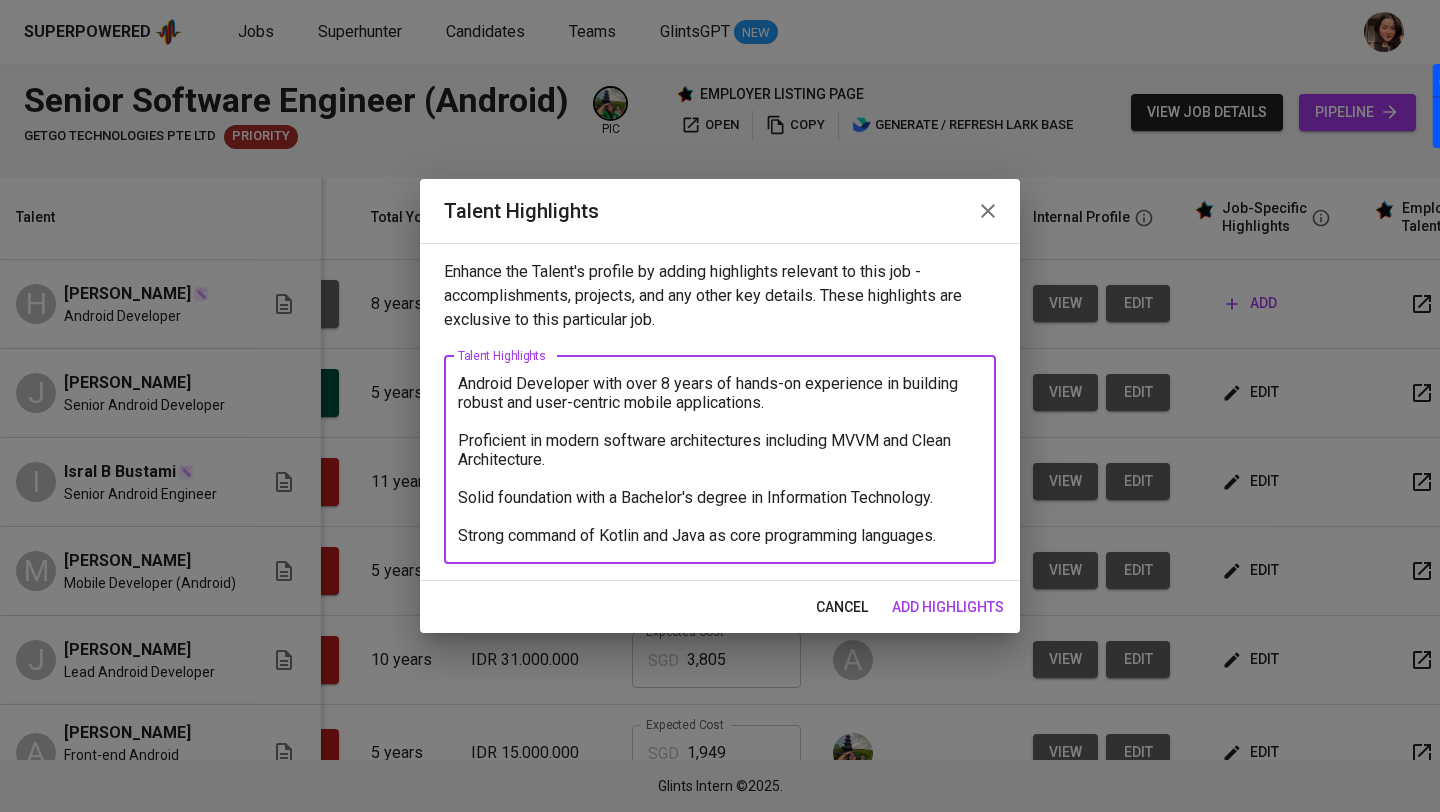 click on "Android Developer with over 8 years of hands-on experience in building robust and user-centric mobile applications.
Proficient in modern software architectures including MVVM and Clean Architecture.
Solid foundation with a Bachelor's degree in Information Technology.
Strong command of Kotlin and Java as core programming languages." at bounding box center (720, 459) 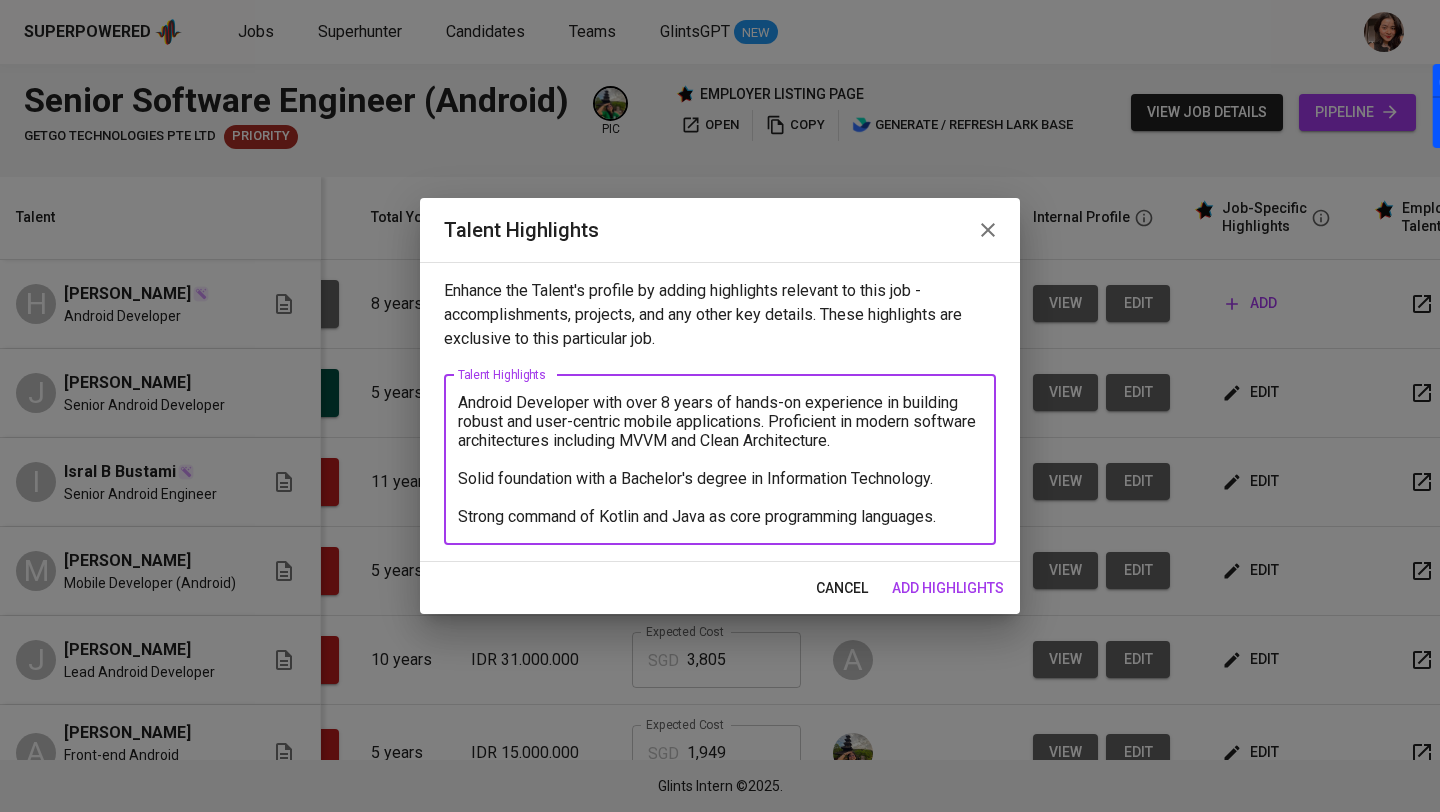 click on "Android Developer with over 8 years of hands-on experience in building robust and user-centric mobile applications. Proficient in modern software architectures including MVVM and Clean Architecture.
Solid foundation with a Bachelor's degree in Information Technology.
Strong command of Kotlin and Java as core programming languages." at bounding box center [720, 459] 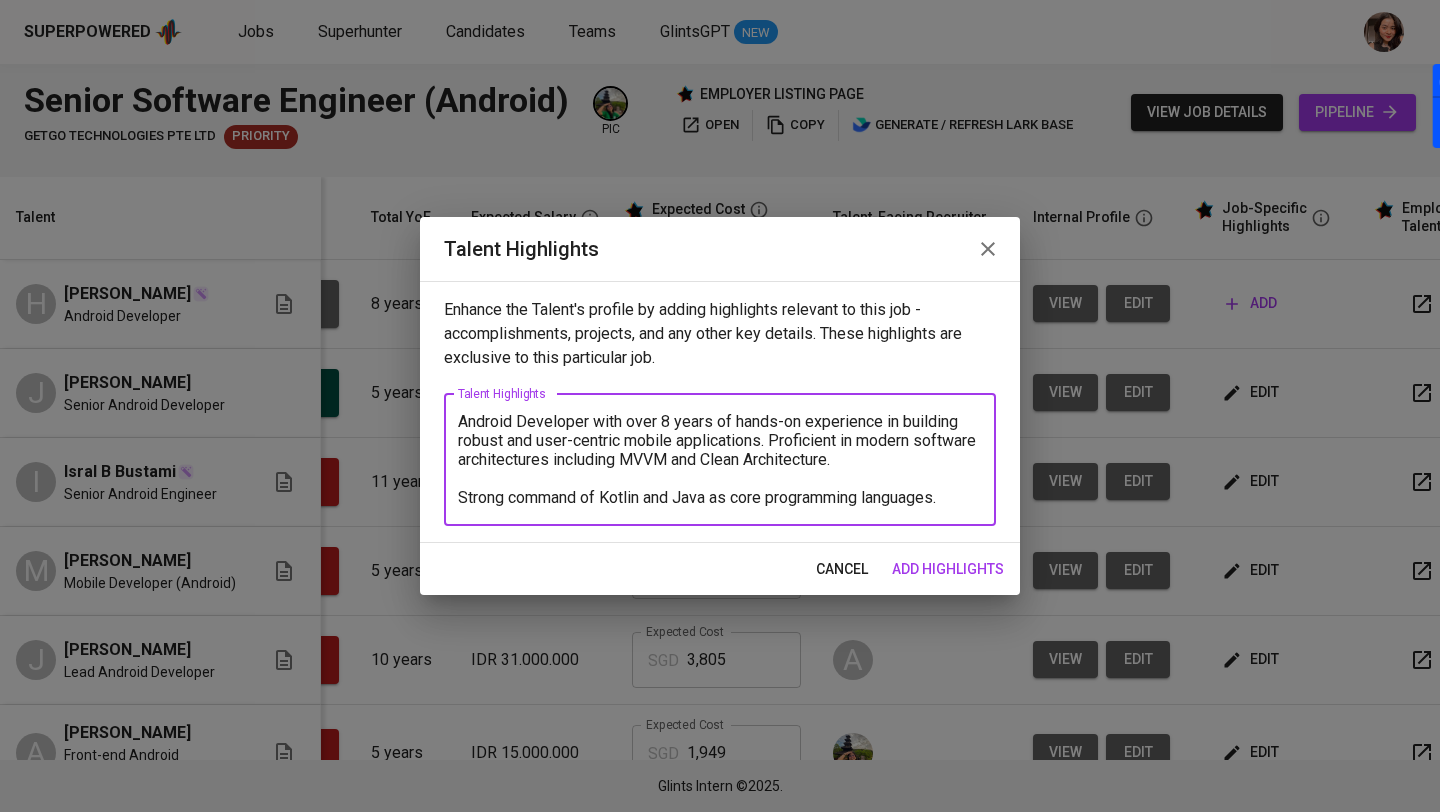 click on "Android Developer with over 8 years of hands-on experience in building robust and user-centric mobile applications. Proficient in modern software architectures including MVVM and Clean Architecture.
Strong command of Kotlin and Java as core programming languages." at bounding box center [720, 459] 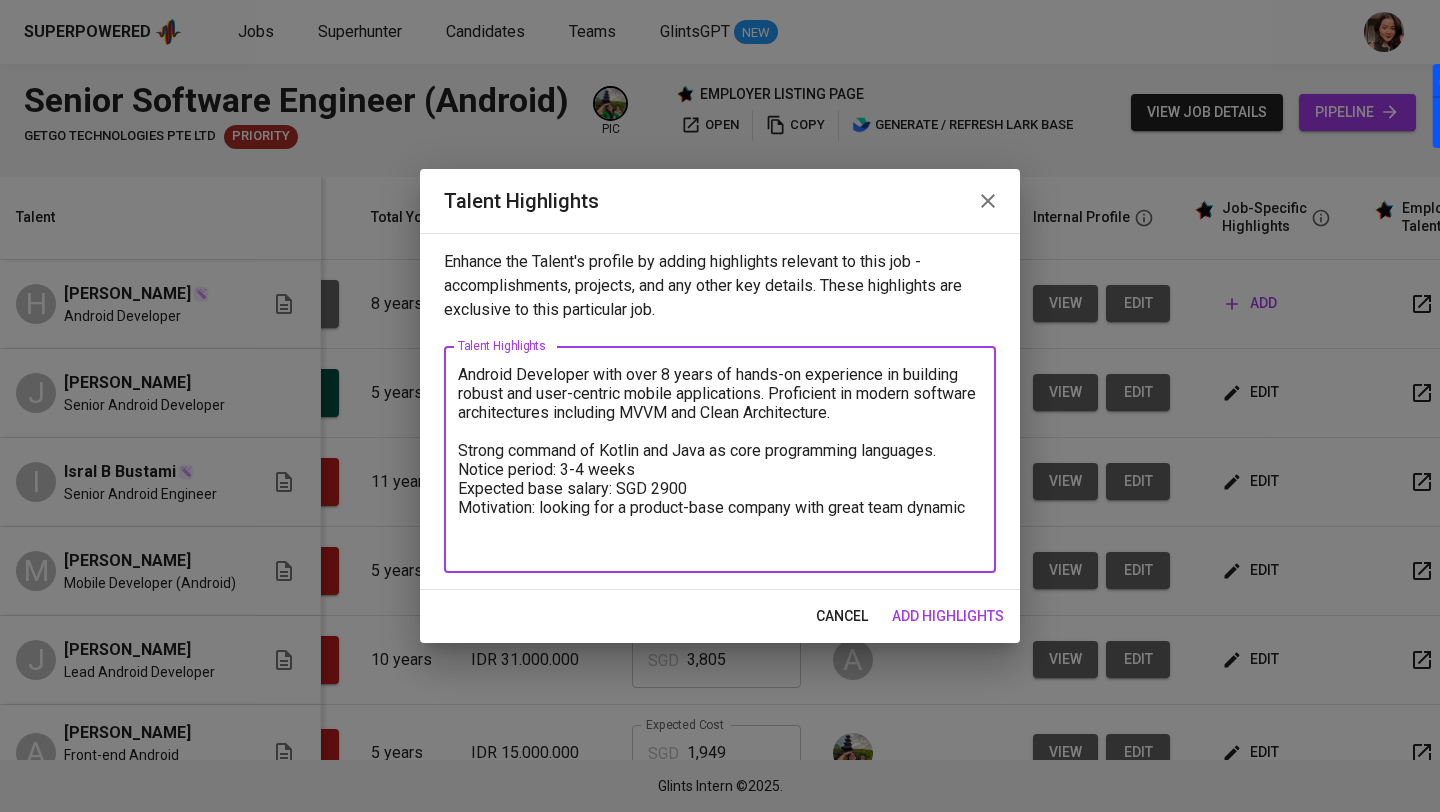 type on "Android Developer with over 8 years of hands-on experience in building robust and user-centric mobile applications. Proficient in modern software architectures including MVVM and Clean Architecture.
Strong command of Kotlin and Java as core programming languages.
Notice period: 3-4 weeks
Expected base salary: SGD 2900
Motivation: looking for a product-base company with great team dynamic" 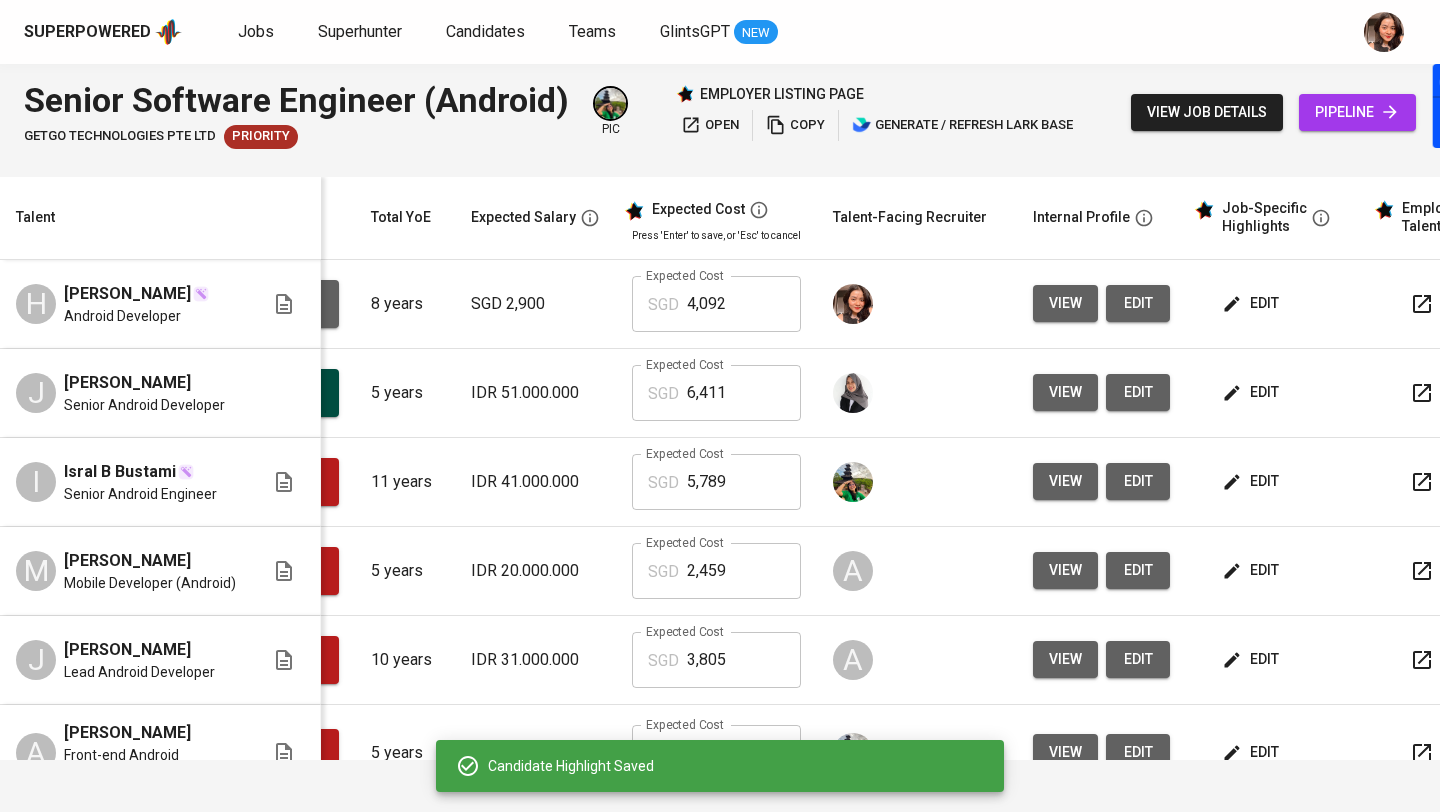 scroll, scrollTop: 0, scrollLeft: 279, axis: horizontal 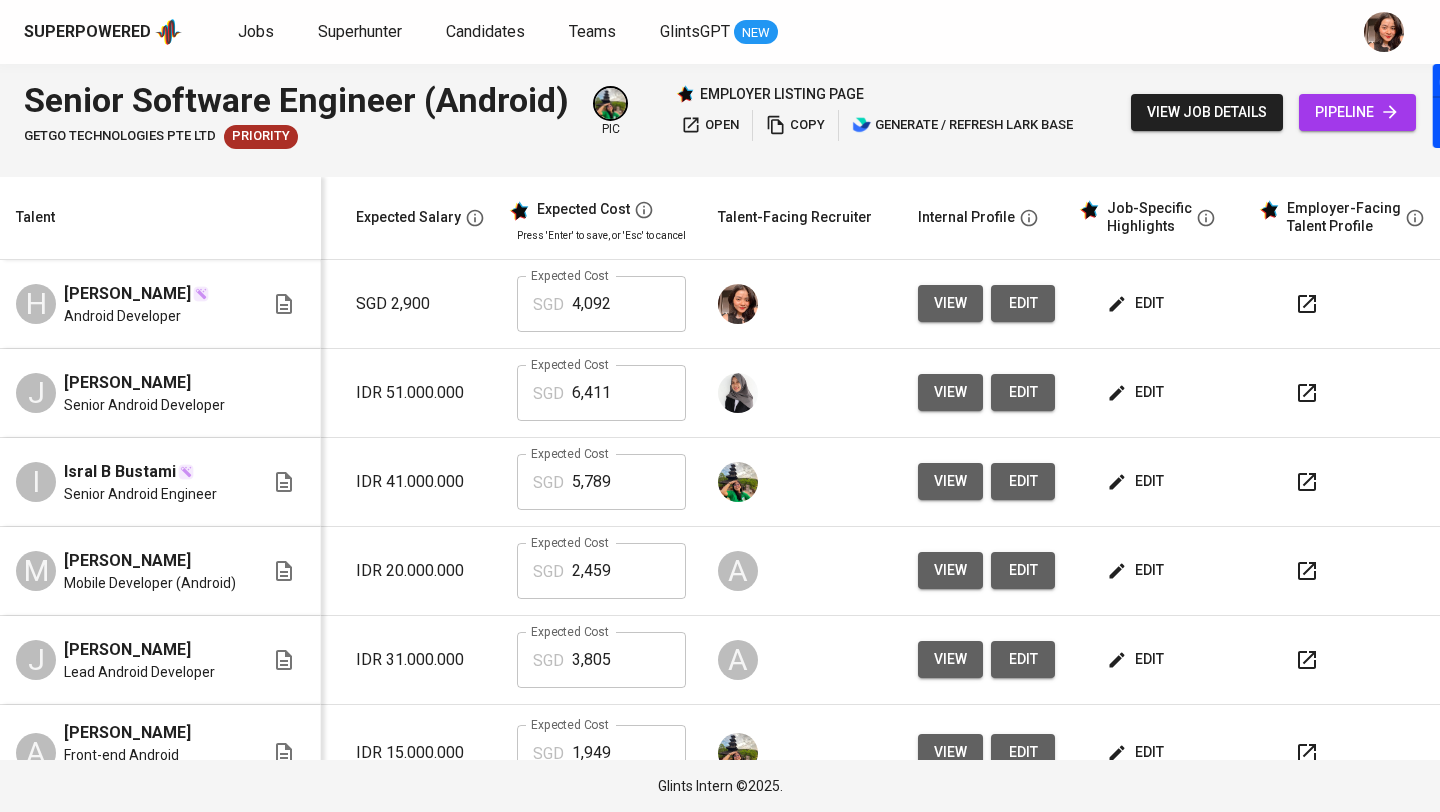 click on "edit" at bounding box center (1137, 303) 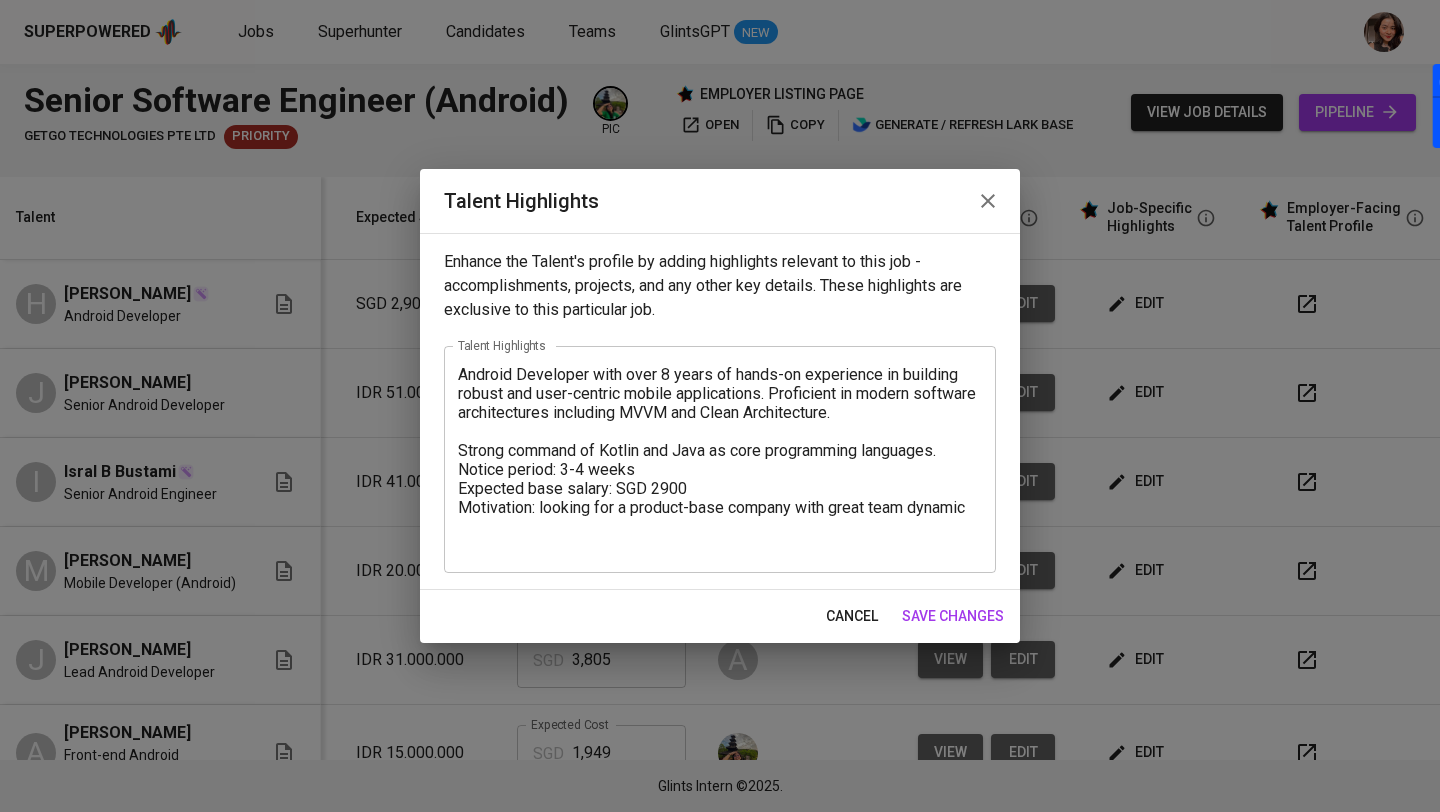 click on "Android Developer with over 8 years of hands-on experience in building robust and user-centric mobile applications. Proficient in modern software architectures including MVVM and Clean Architecture.
Strong command of Kotlin and Java as core programming languages.
Notice period: 3-4 weeks
Expected base salary: SGD 2900
Motivation: looking for a product-base company with great team dynamic" at bounding box center [720, 460] 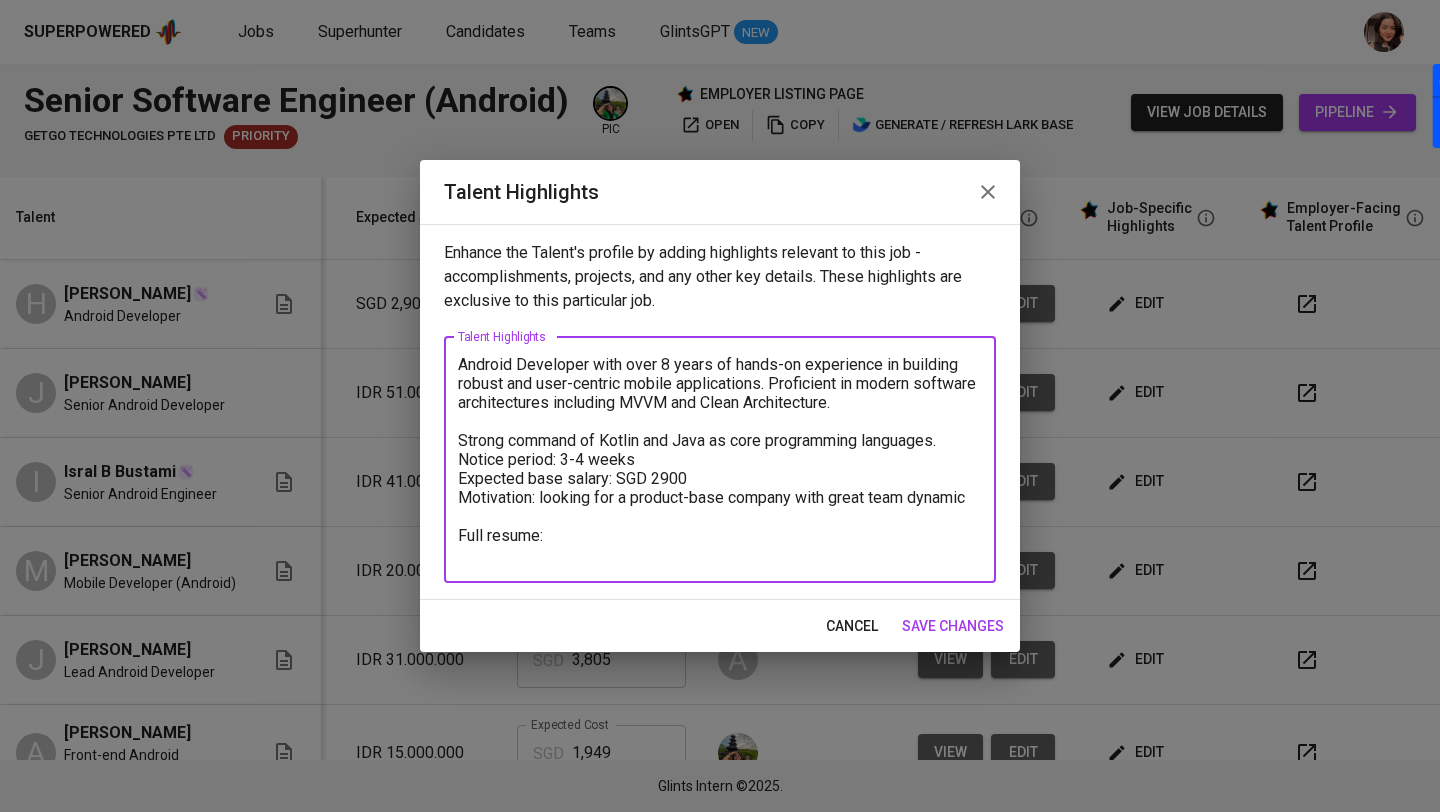 paste on "https://glints.sg.larksuite.com/file/SQn1bNZIgowoH7xOPhplQN1hgBh?from=from_copylink" 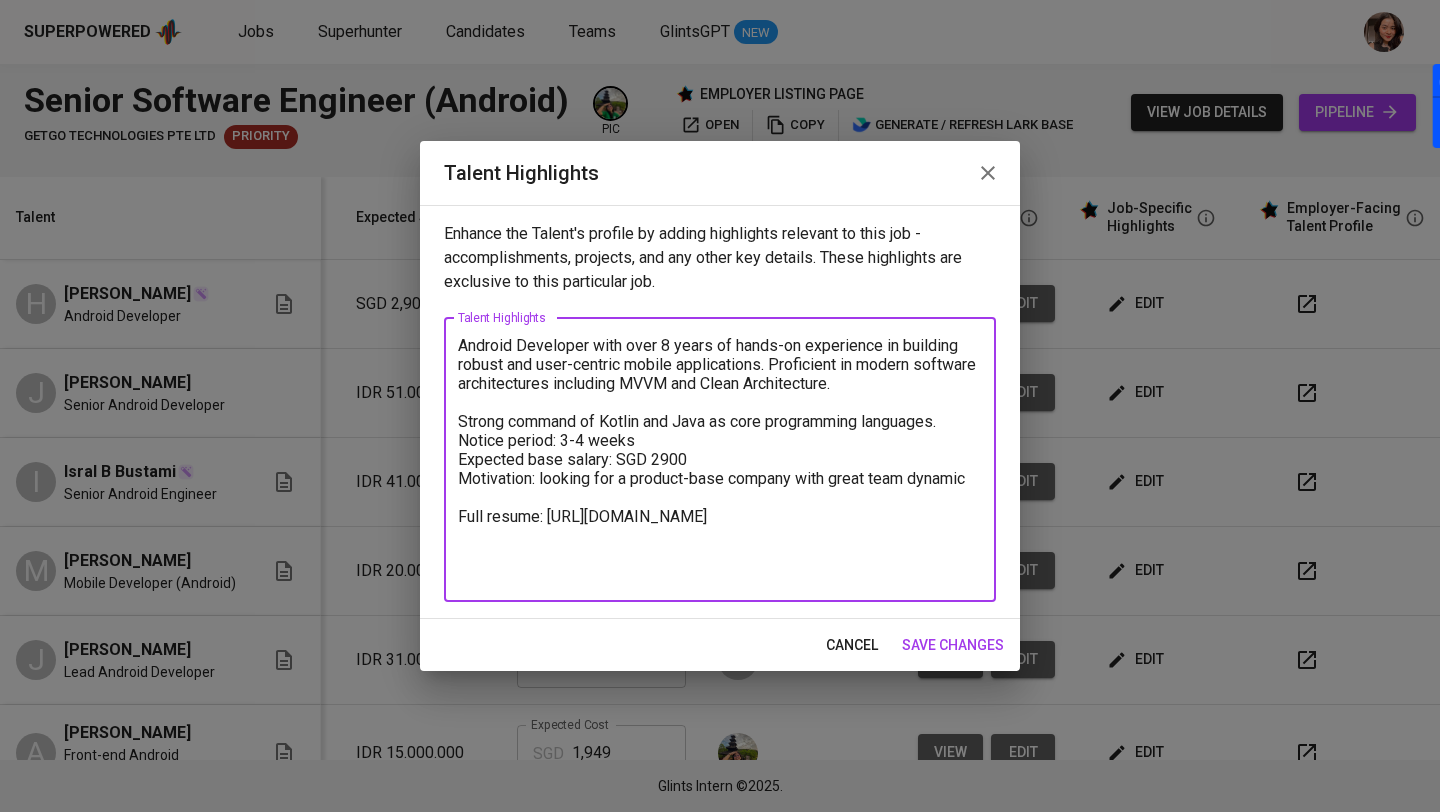 type on "Android Developer with over 8 years of hands-on experience in building robust and user-centric mobile applications. Proficient in modern software architectures including MVVM and Clean Architecture.
Strong command of Kotlin and Java as core programming languages.
Notice period: 3-4 weeks
Expected base salary: SGD 2900
Motivation: looking for a product-base company with great team dynamic
Full resume: https://glints.sg.larksuite.com/file/SQn1bNZIgowoH7xOPhplQN1hgBh?from=from_copylink" 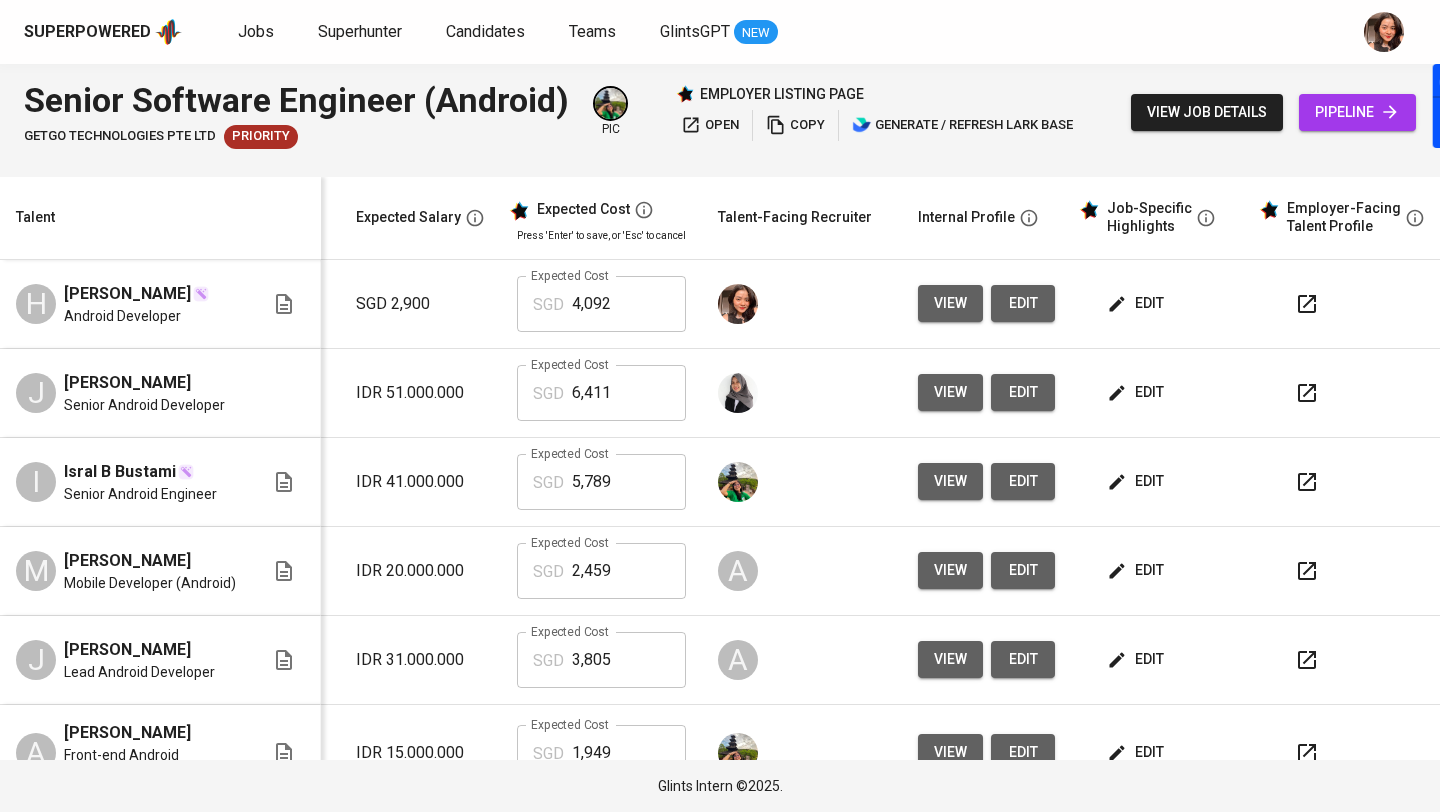 click 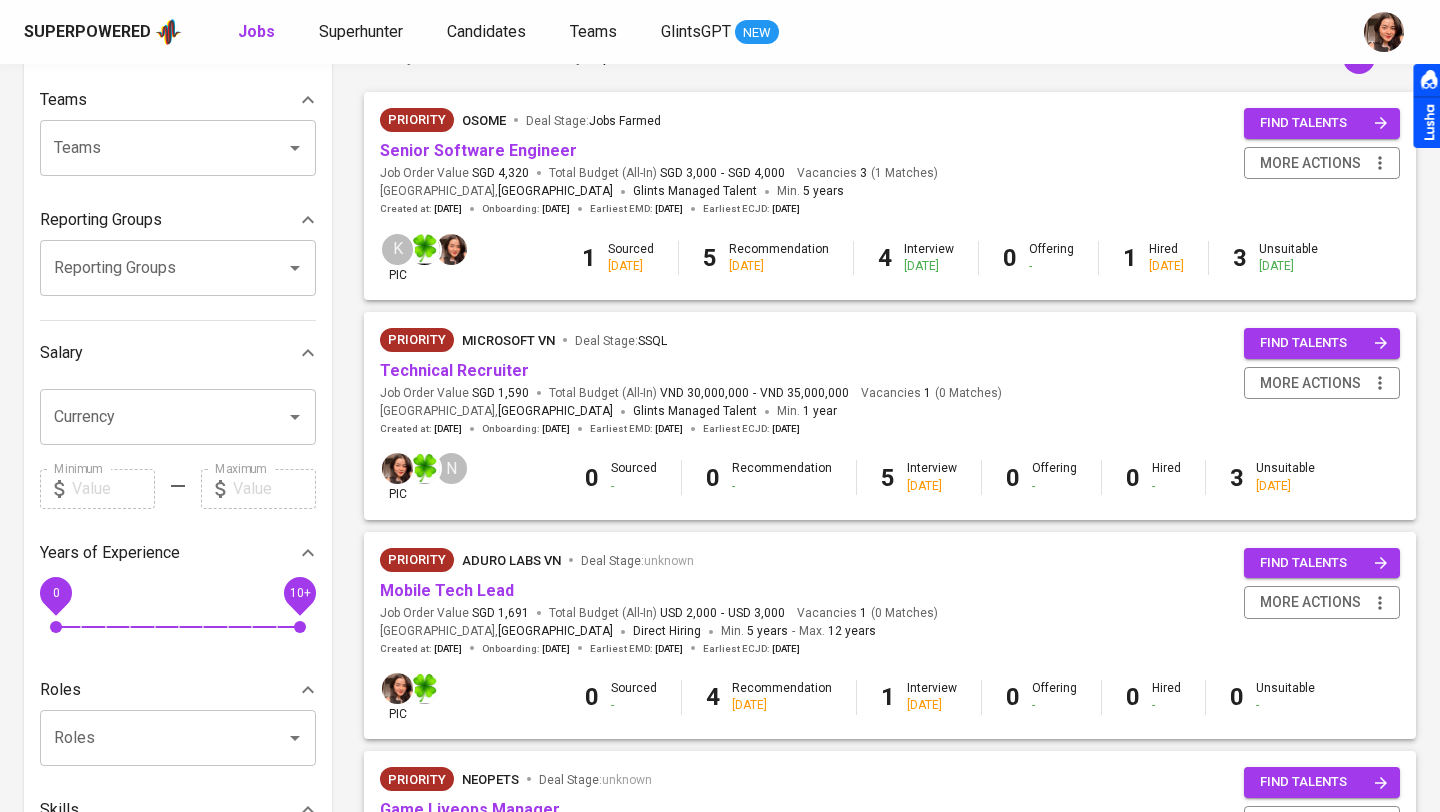 scroll, scrollTop: 0, scrollLeft: 0, axis: both 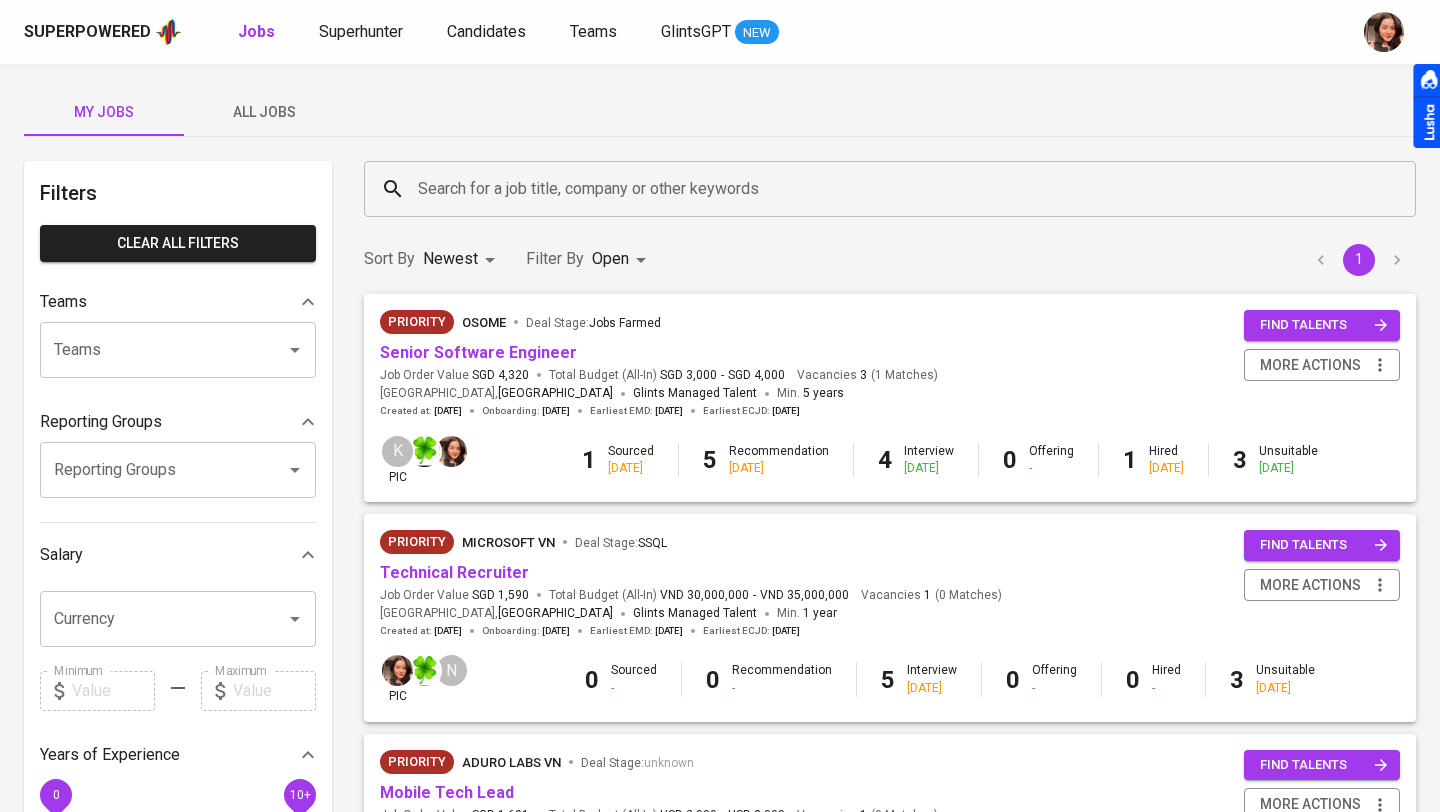 click on "All Jobs" at bounding box center (264, 112) 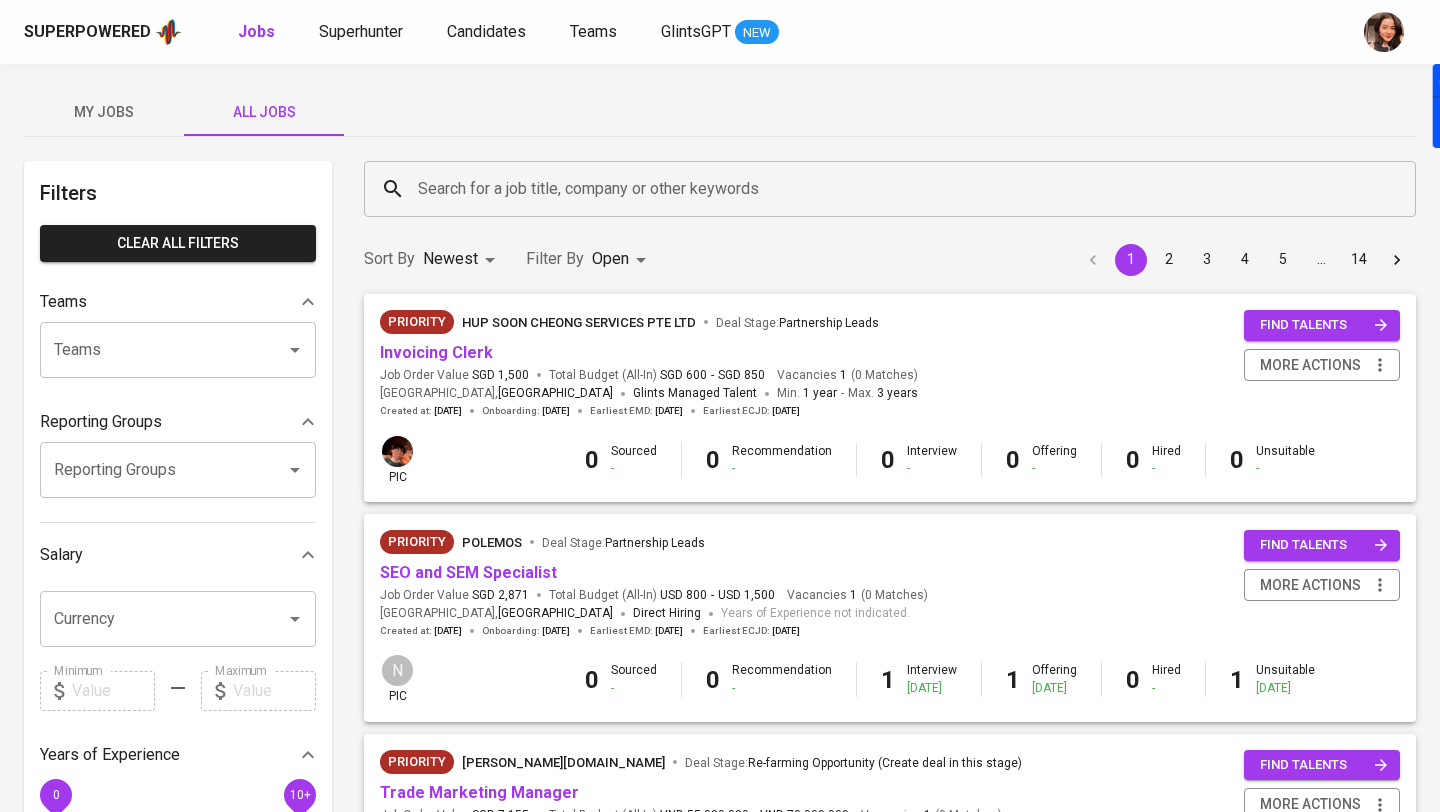 click on "Search for a job title, company or other keywords" at bounding box center [895, 189] 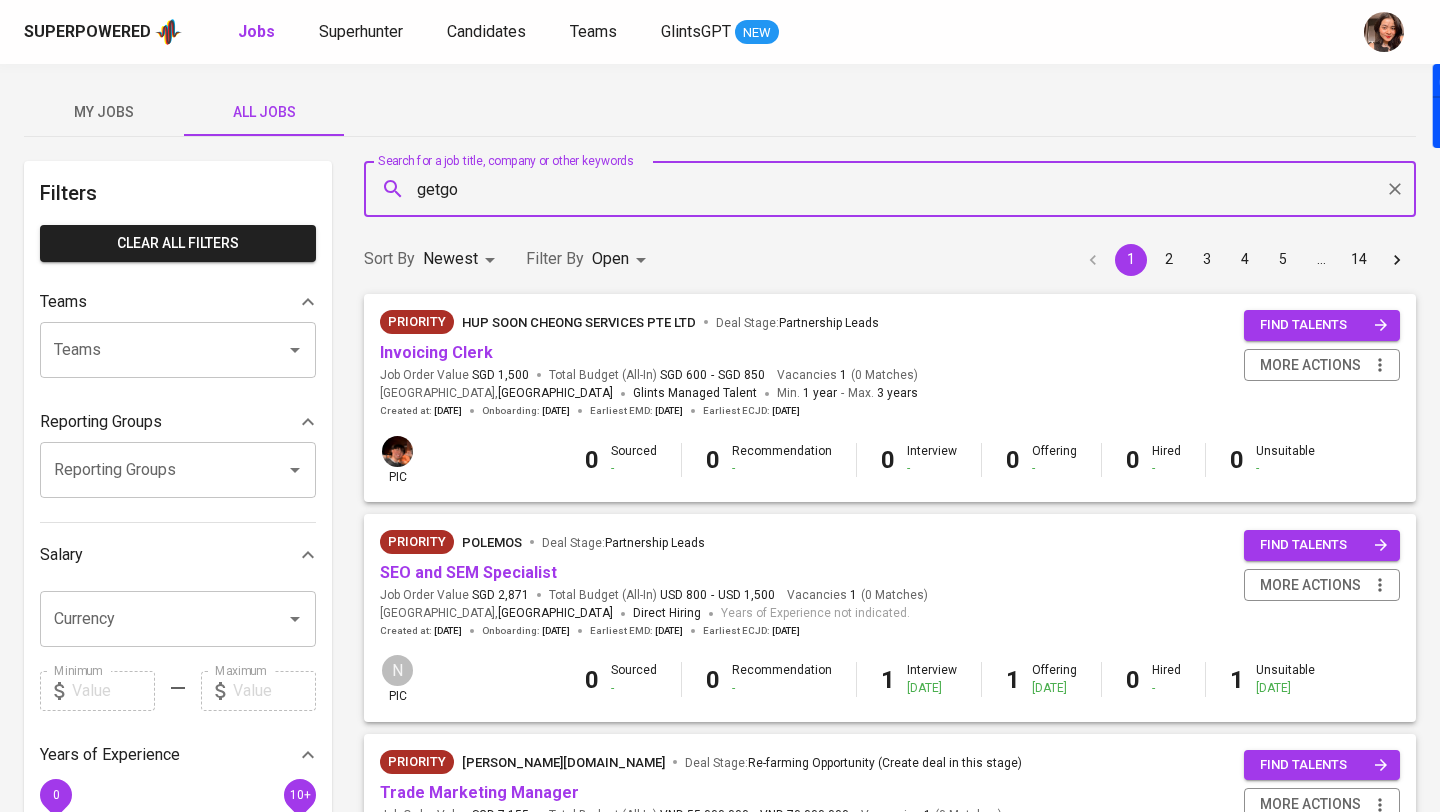 type on "getgo" 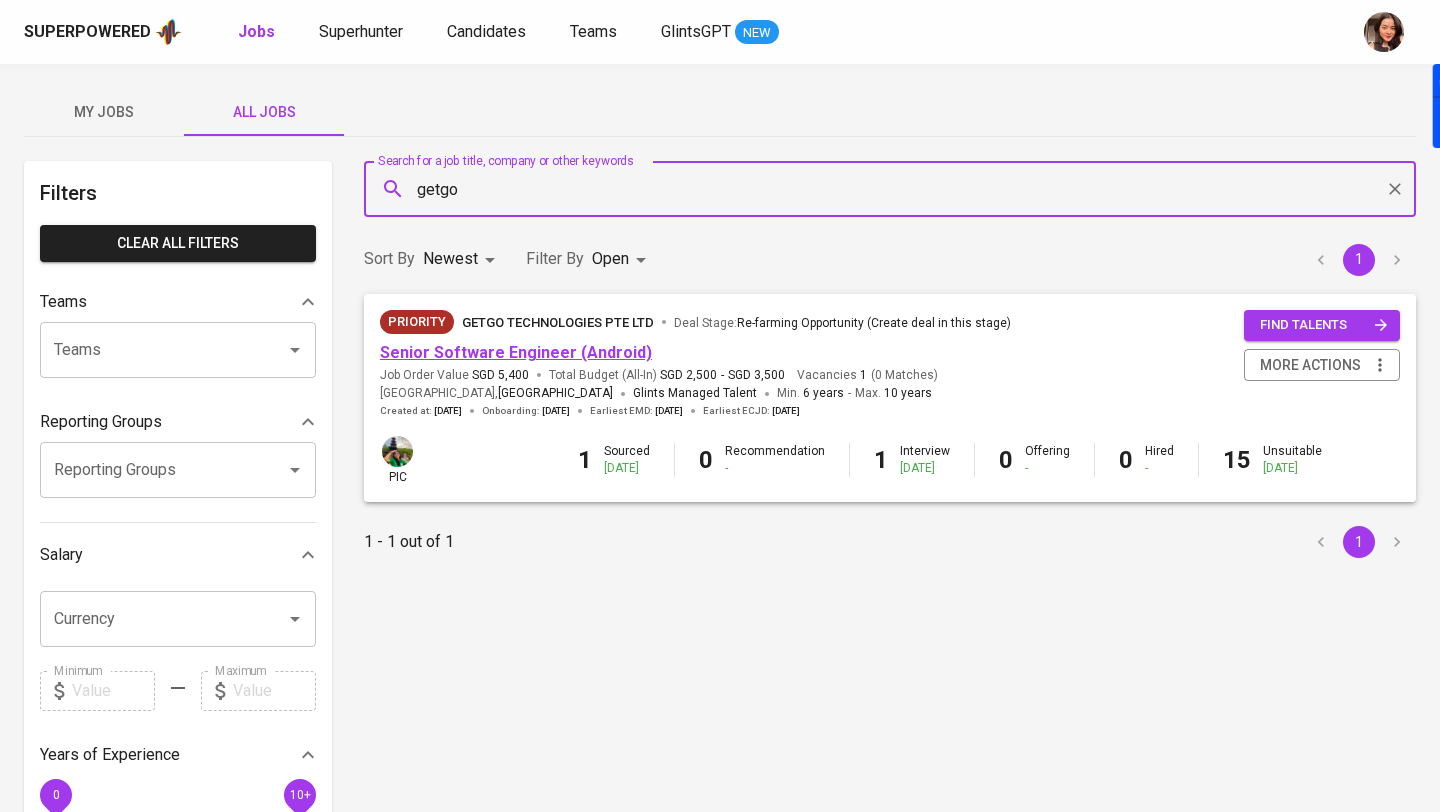 click on "Senior Software Engineer (Android)" at bounding box center (516, 352) 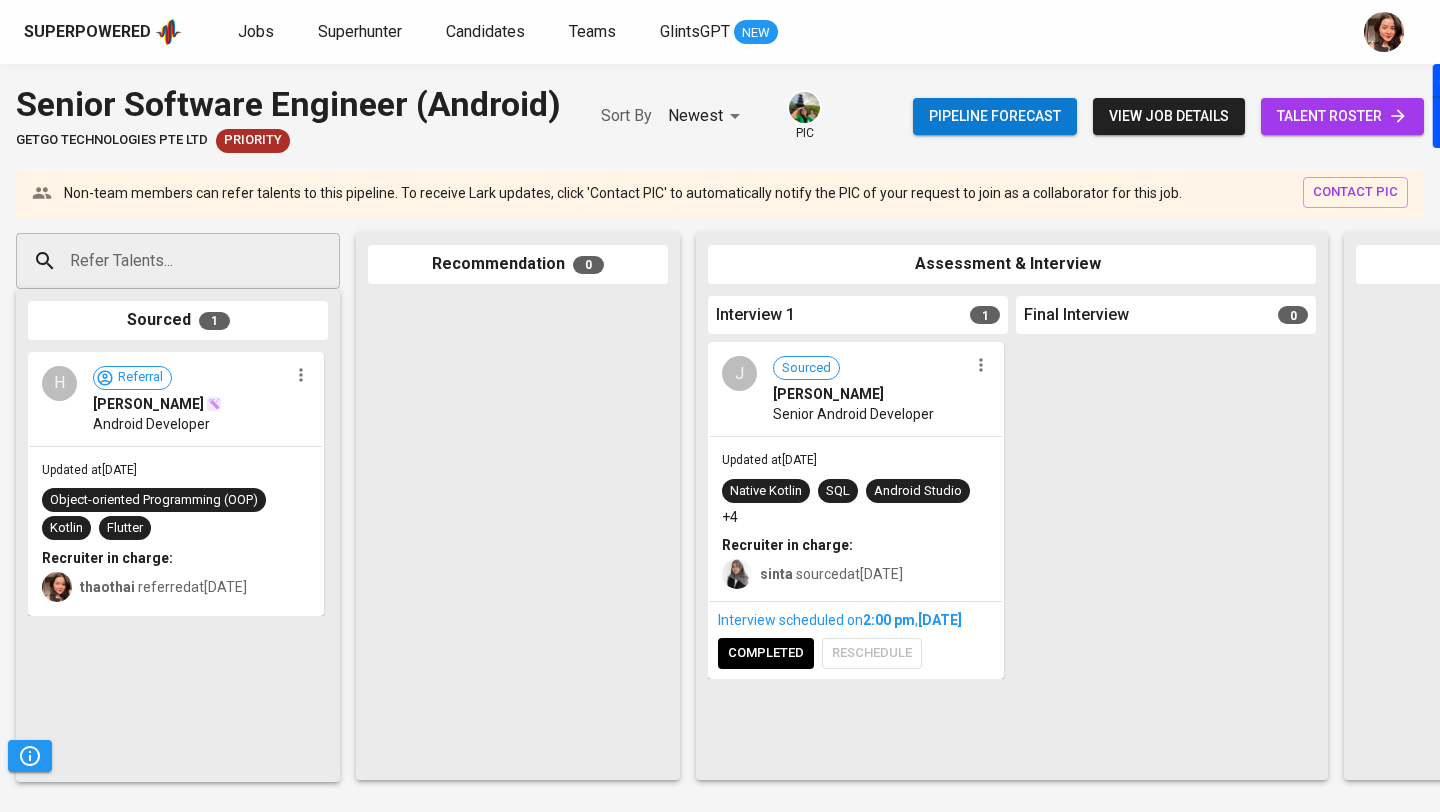click 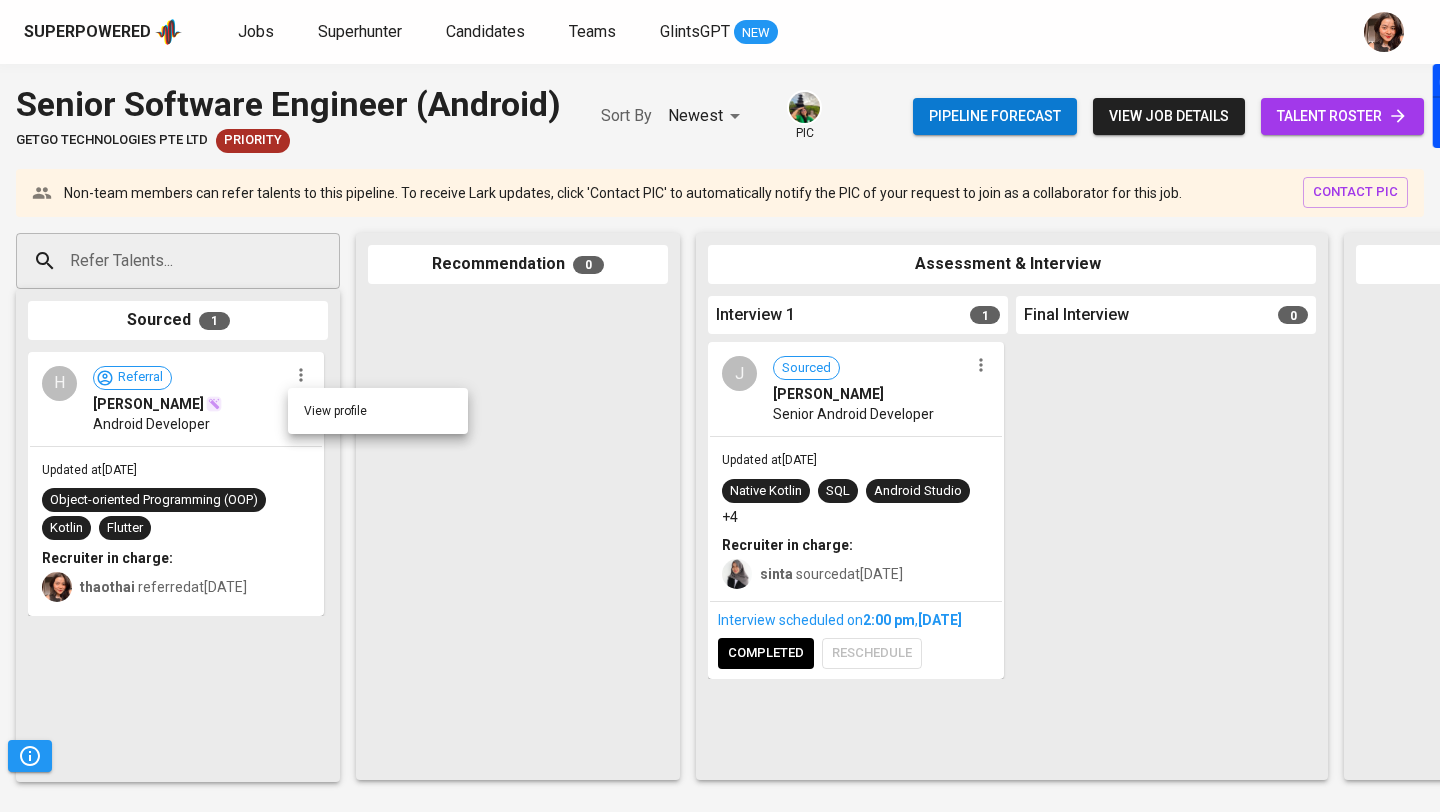 click on "View profile" at bounding box center [378, 411] 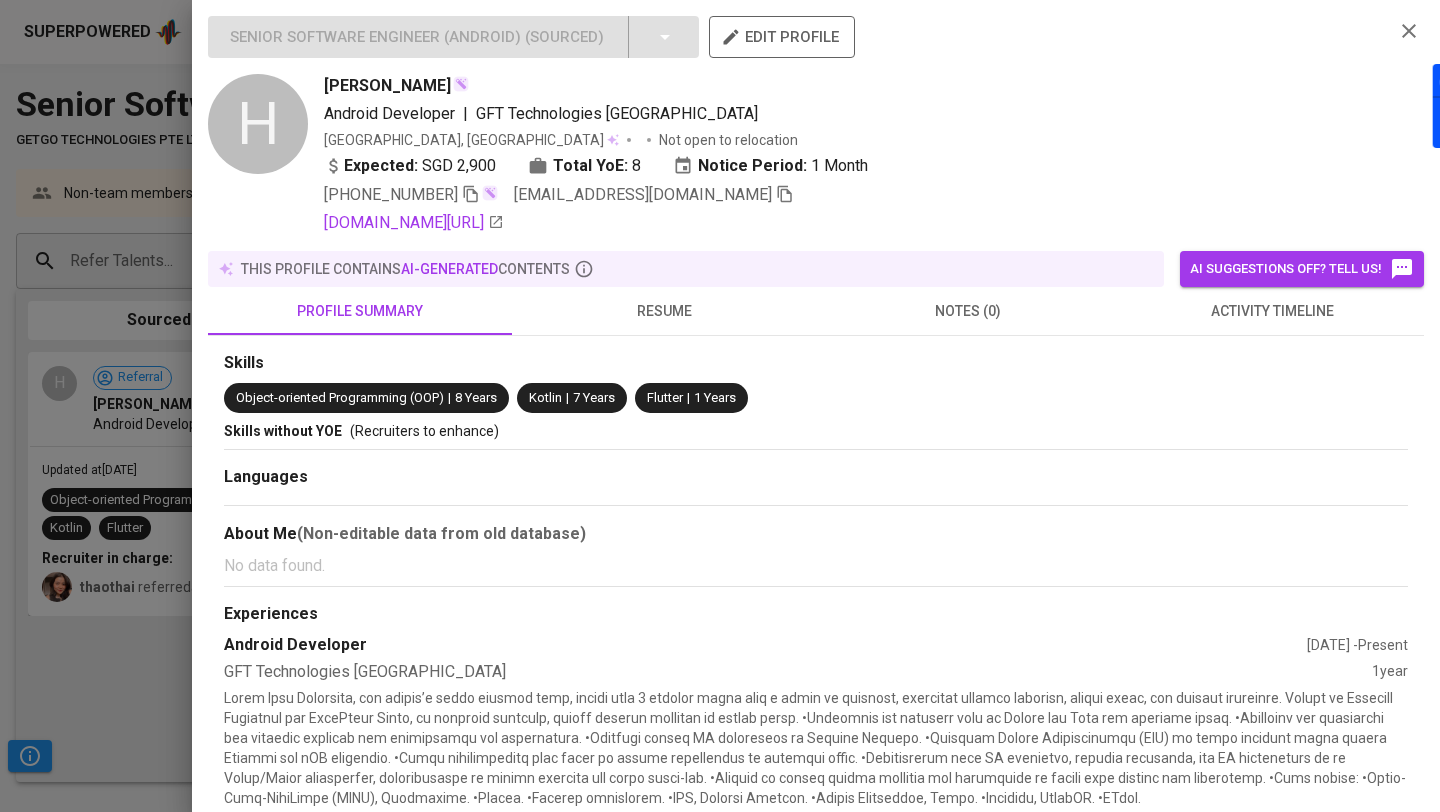 click on "resume" at bounding box center [664, 311] 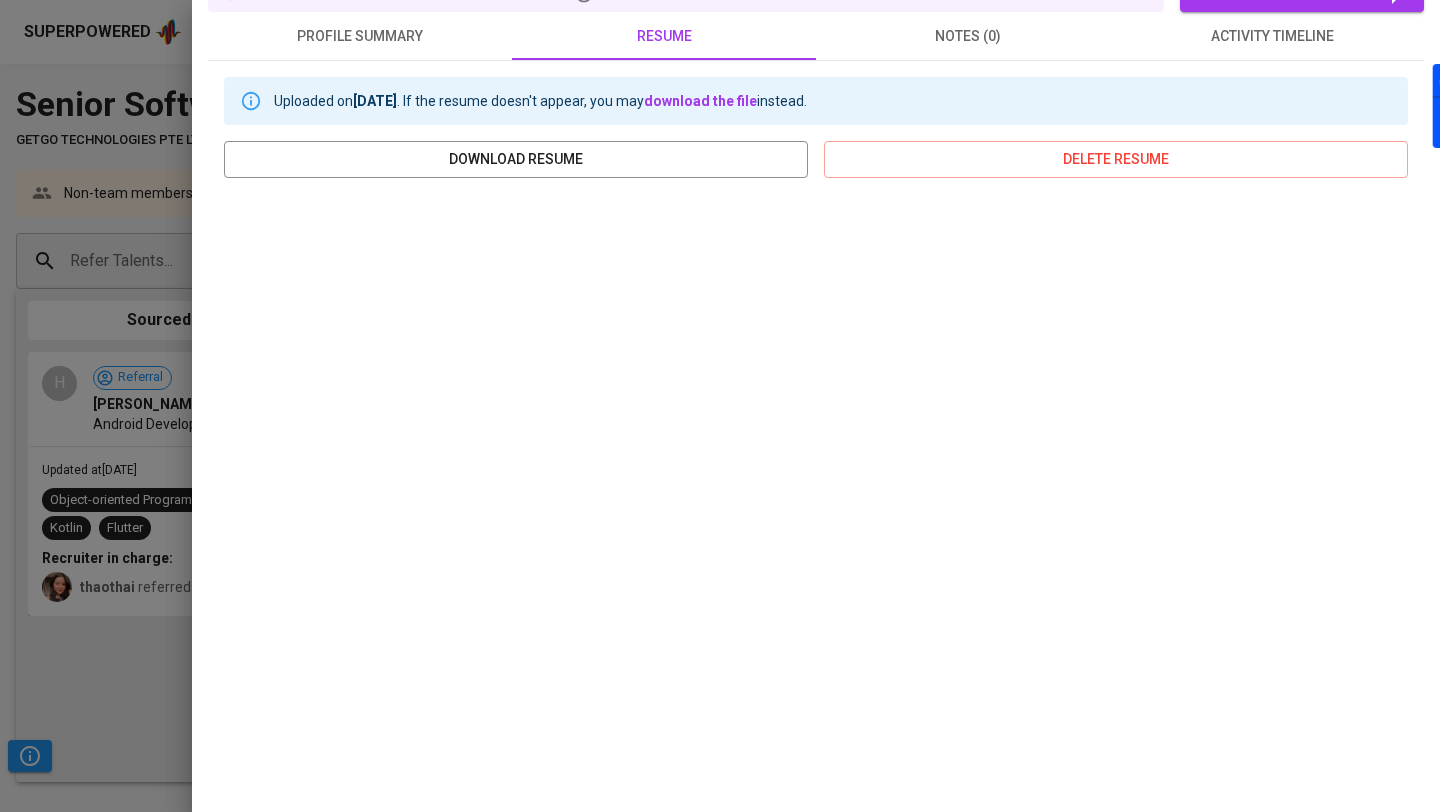 scroll, scrollTop: 288, scrollLeft: 0, axis: vertical 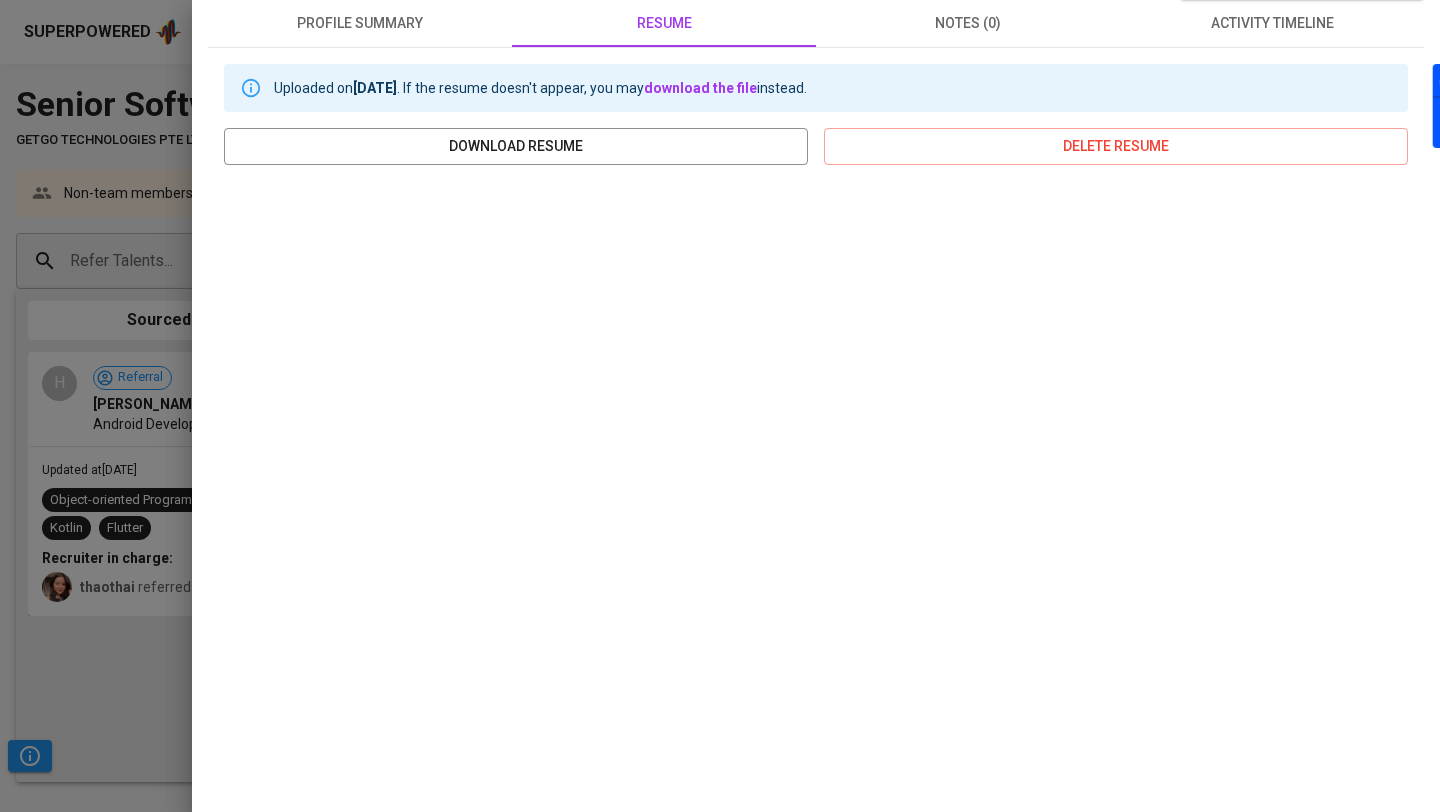 click at bounding box center (720, 406) 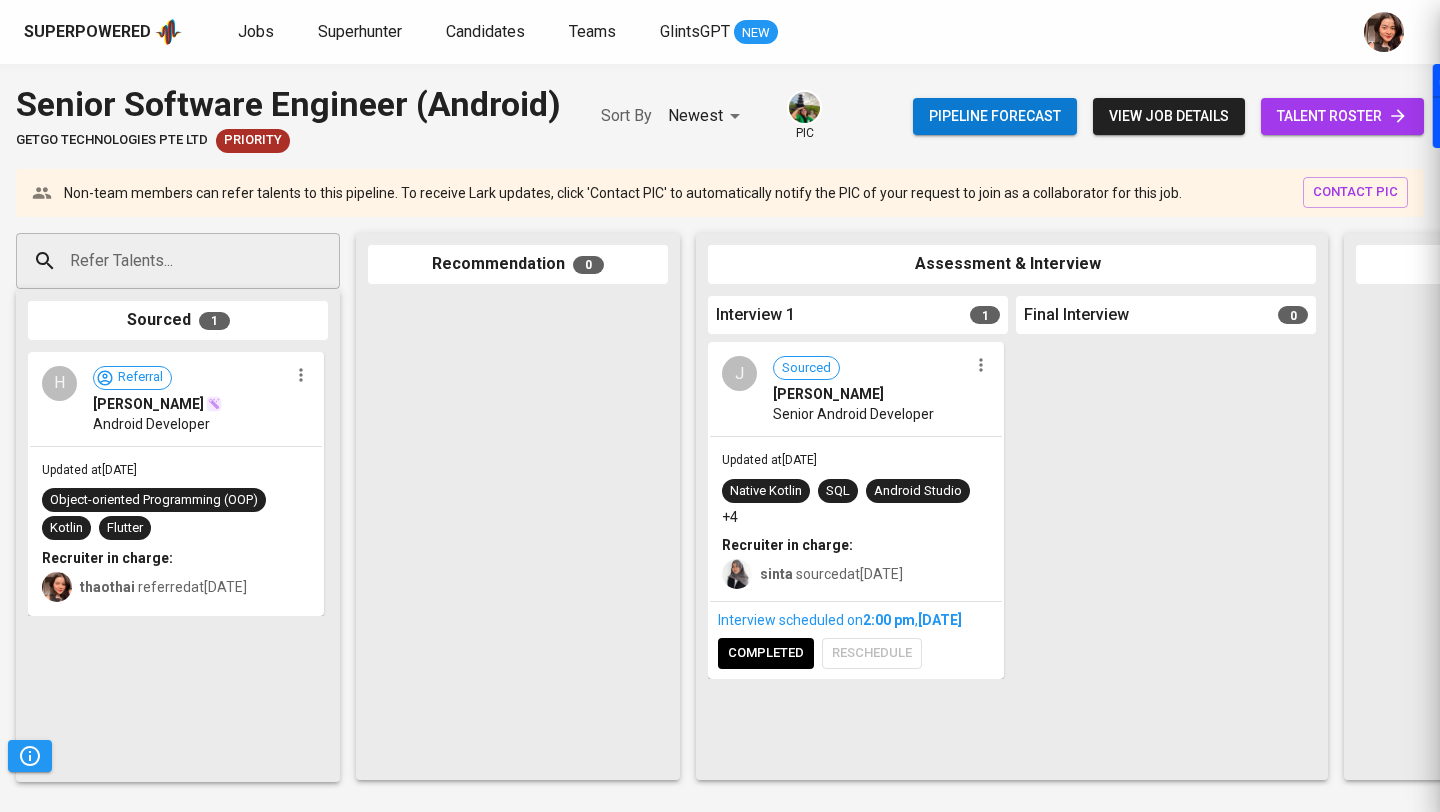 scroll, scrollTop: 0, scrollLeft: 0, axis: both 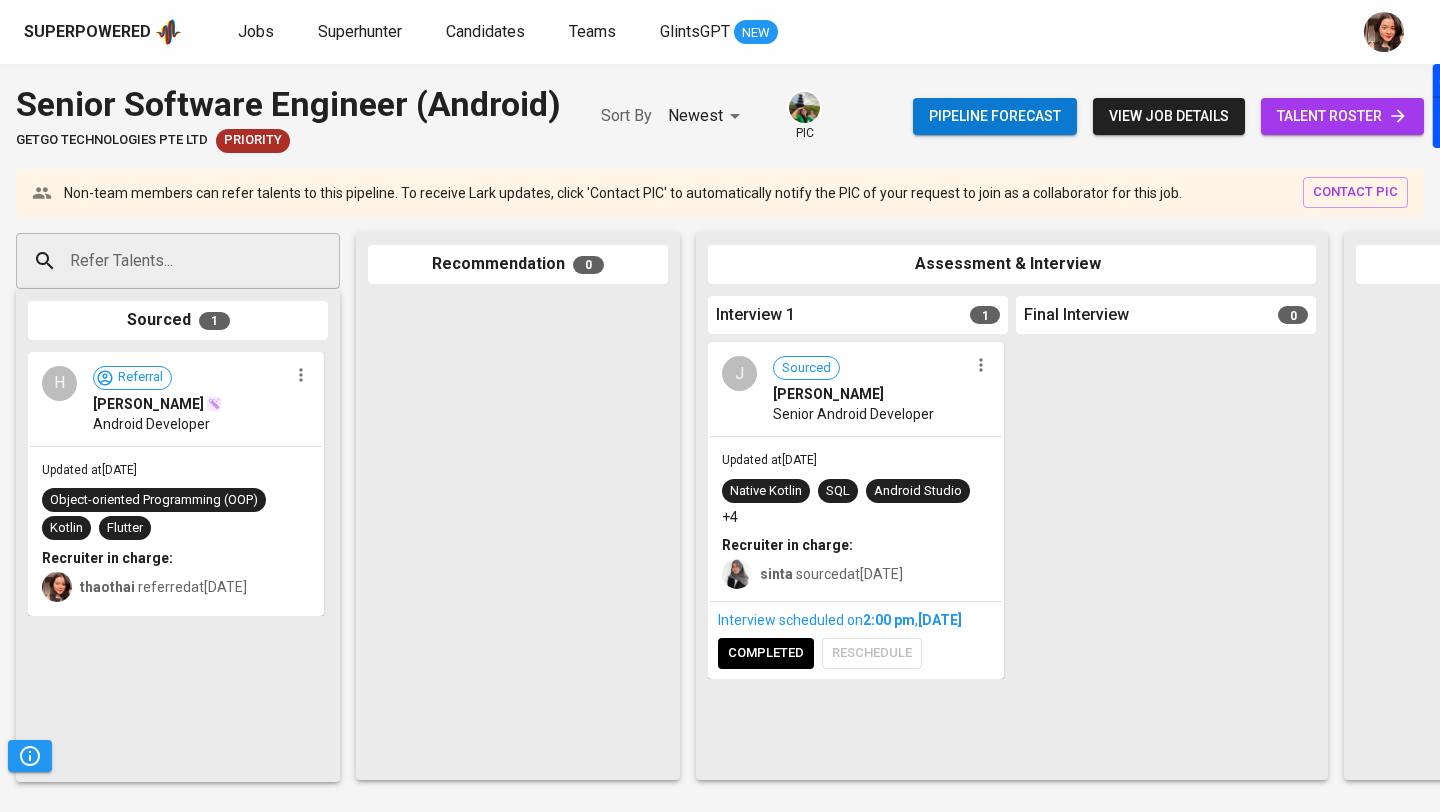 click on "Superpowered Jobs   Superhunter   Candidates   Teams   GlintsGPT   NEW" at bounding box center [720, 32] 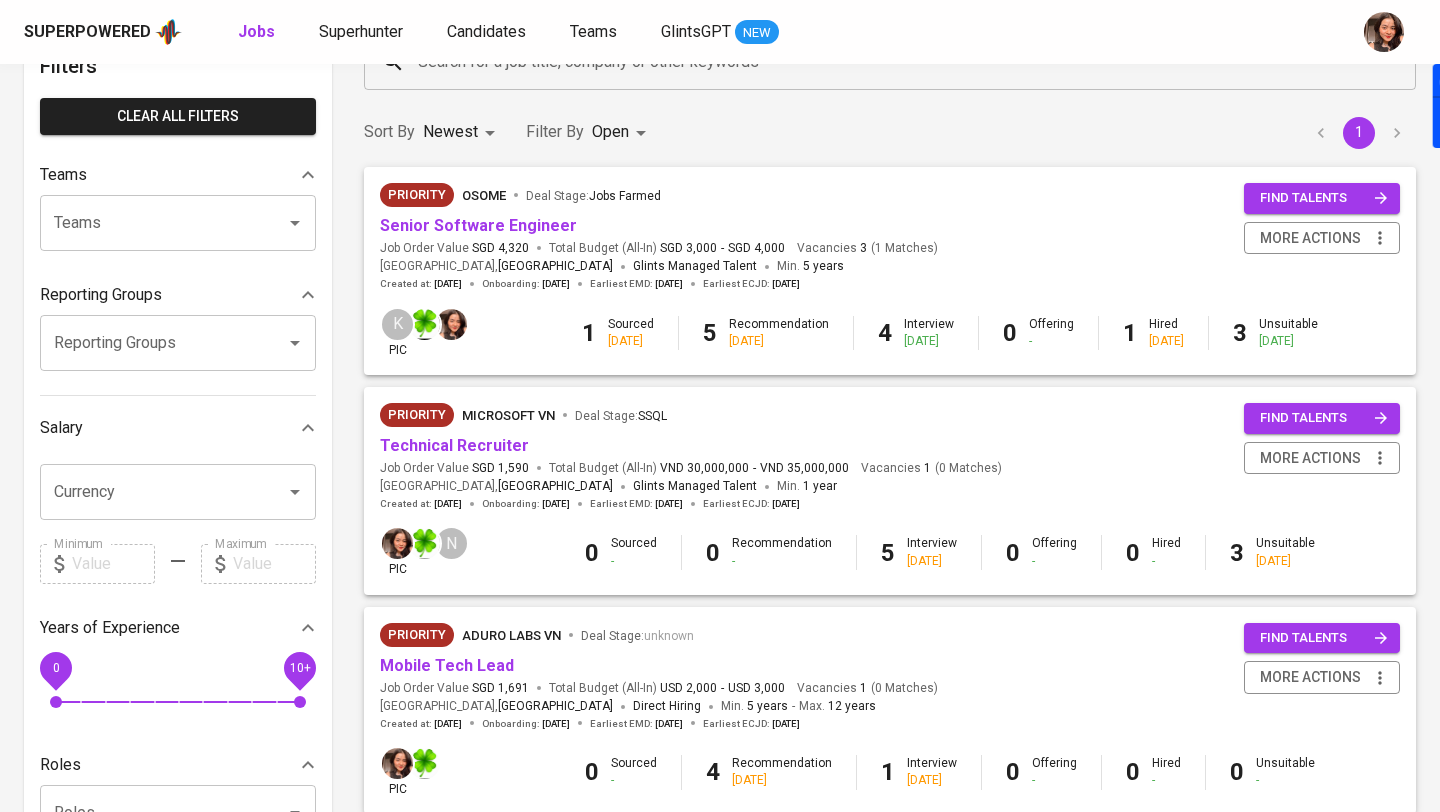 scroll, scrollTop: 125, scrollLeft: 0, axis: vertical 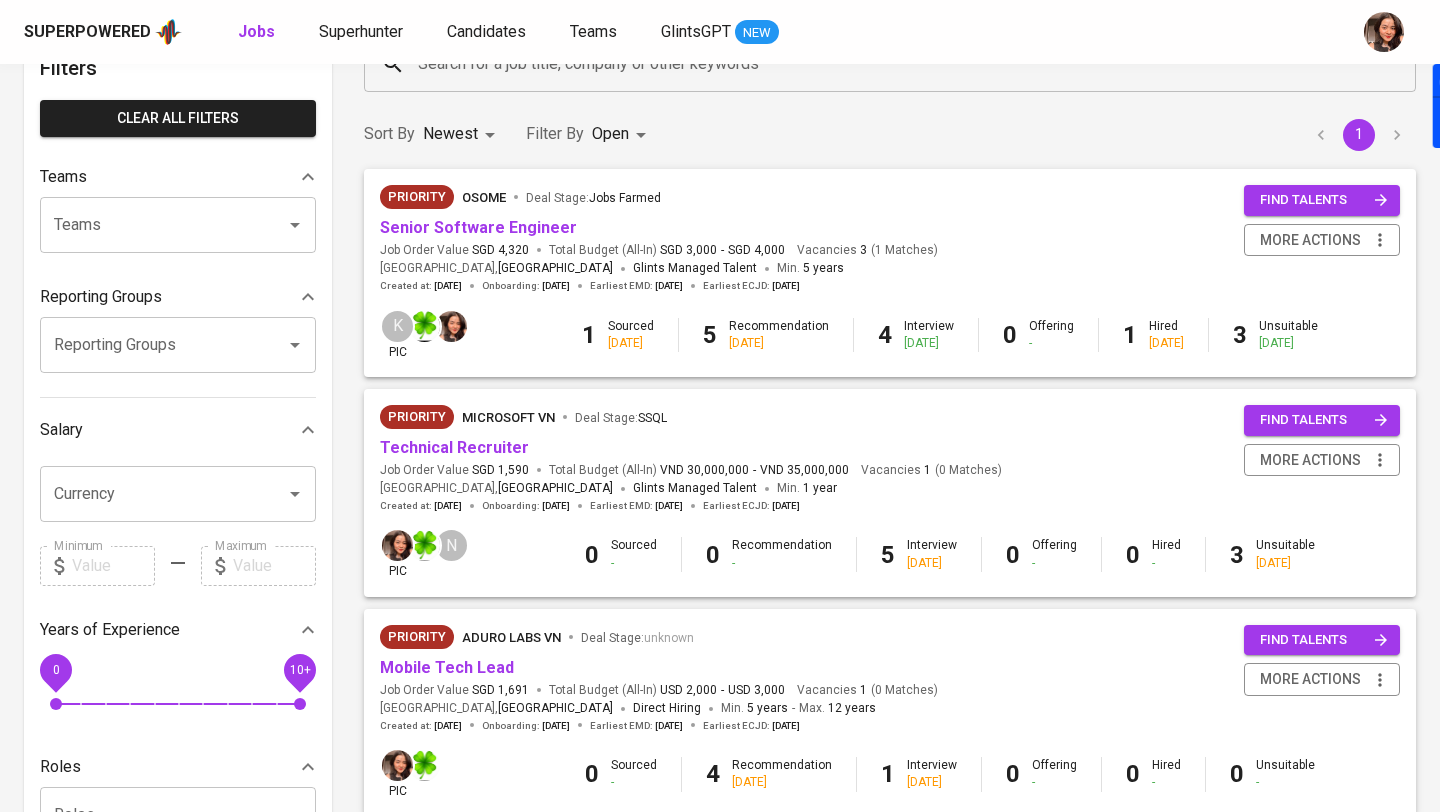 click on "Superpowered" at bounding box center [87, 32] 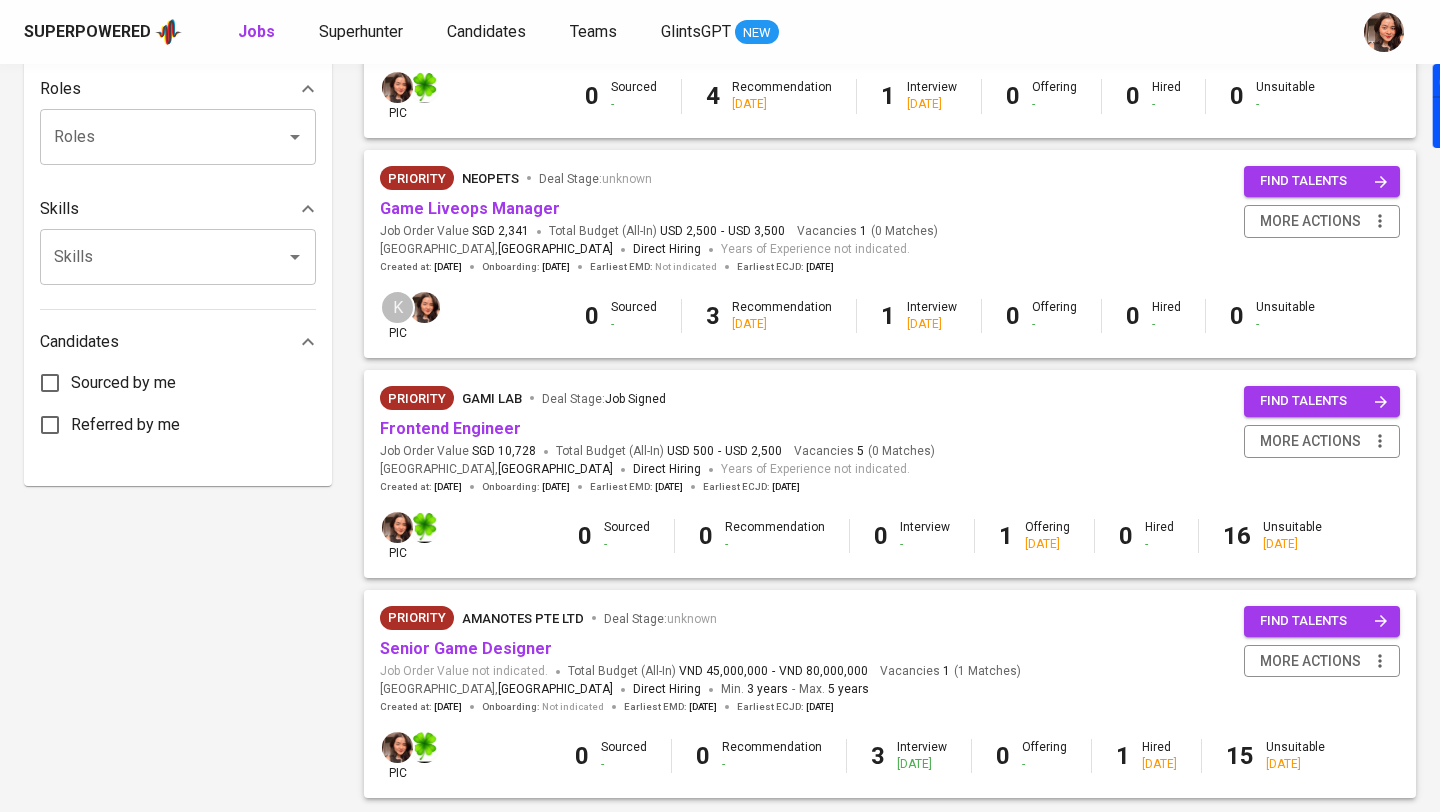 scroll, scrollTop: 926, scrollLeft: 0, axis: vertical 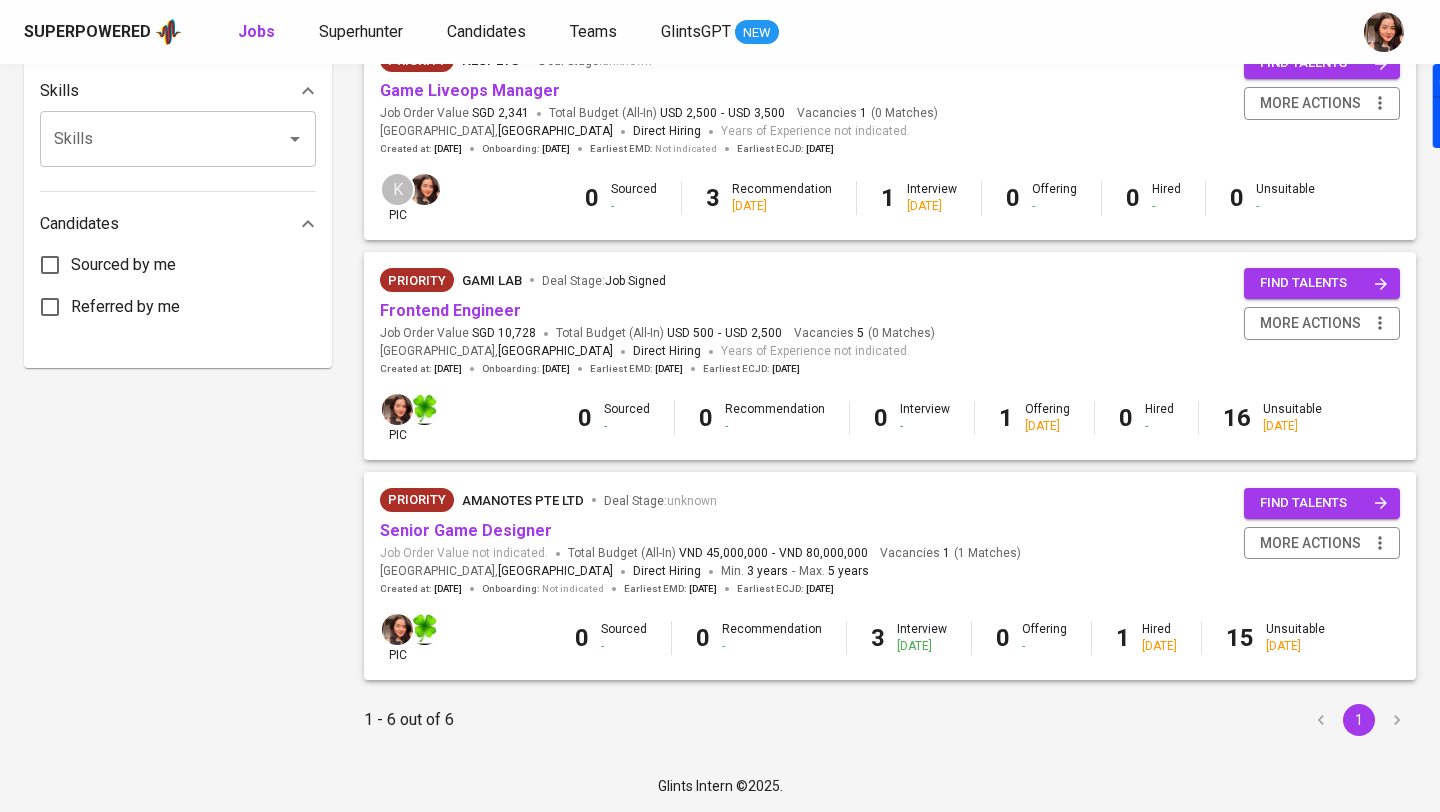 click on "Superpowered" at bounding box center (87, 32) 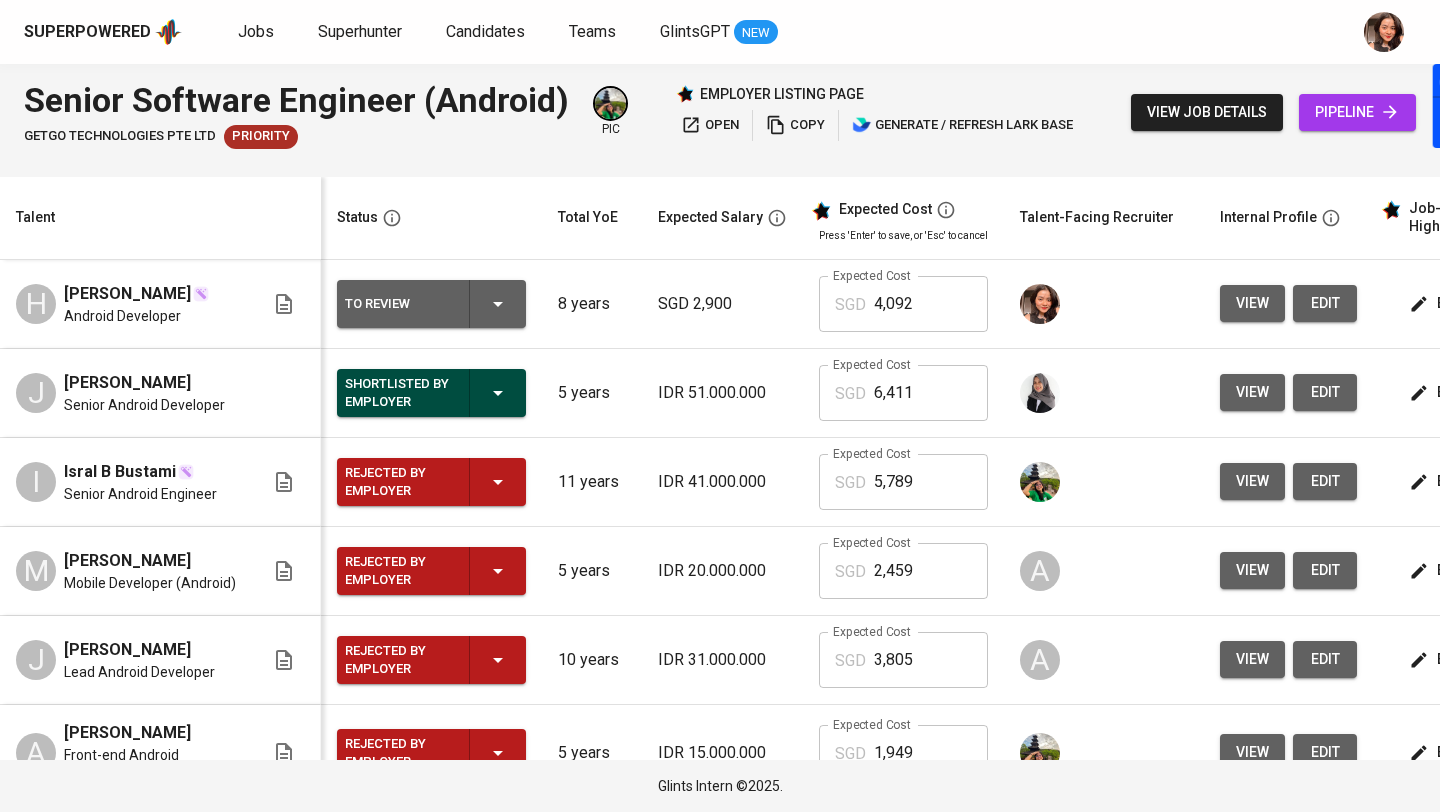 scroll, scrollTop: 0, scrollLeft: 0, axis: both 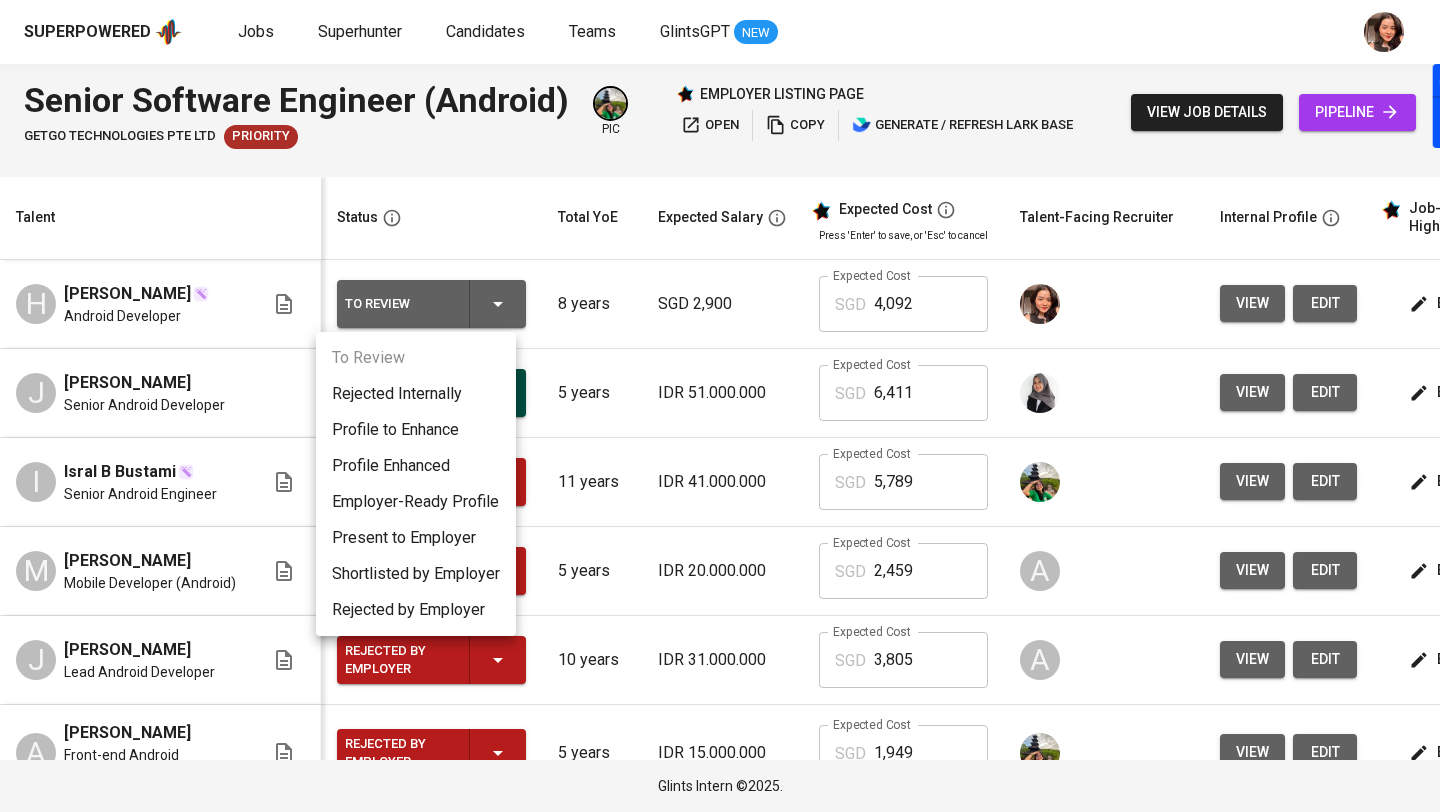 click on "Employer-Ready Profile" at bounding box center [416, 502] 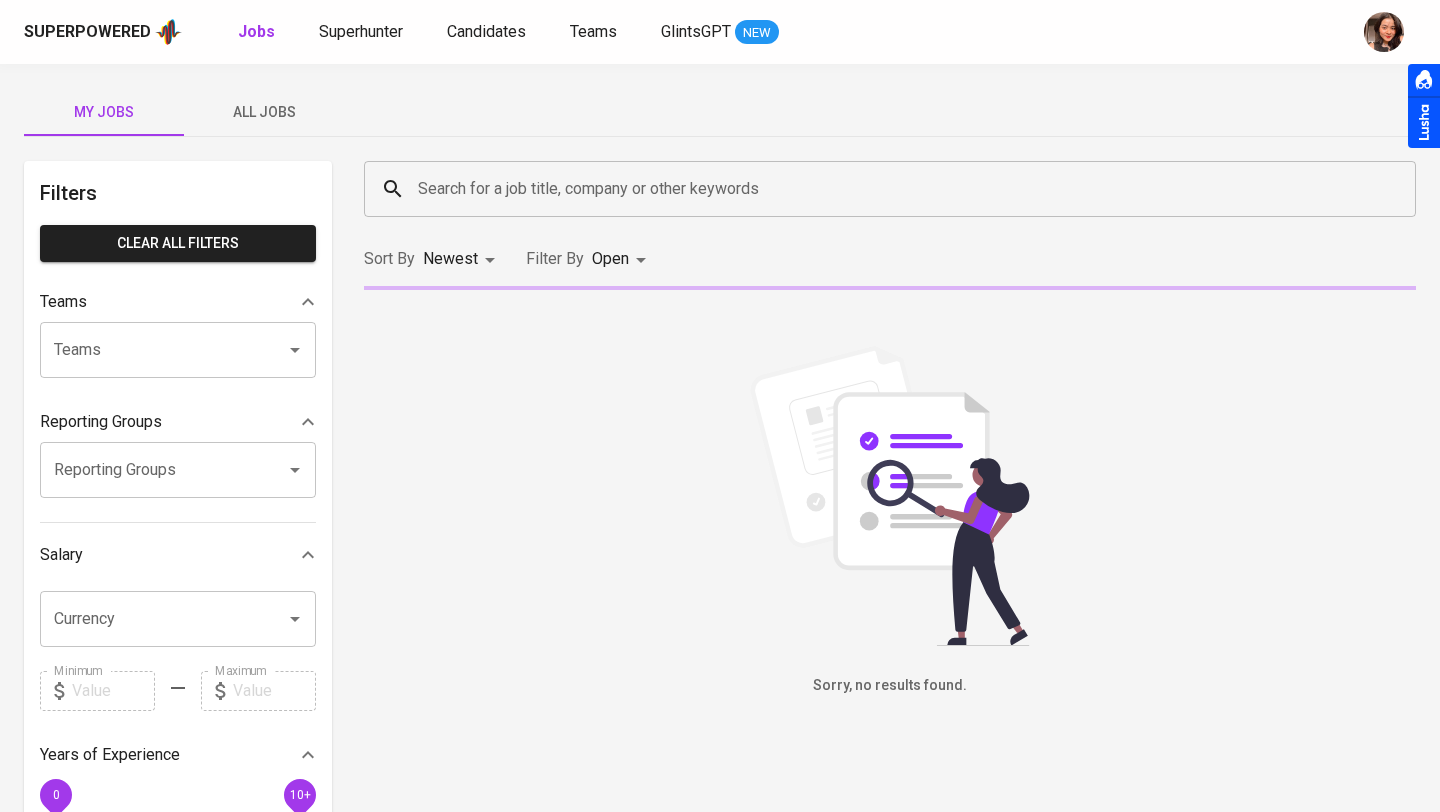 scroll, scrollTop: 0, scrollLeft: 0, axis: both 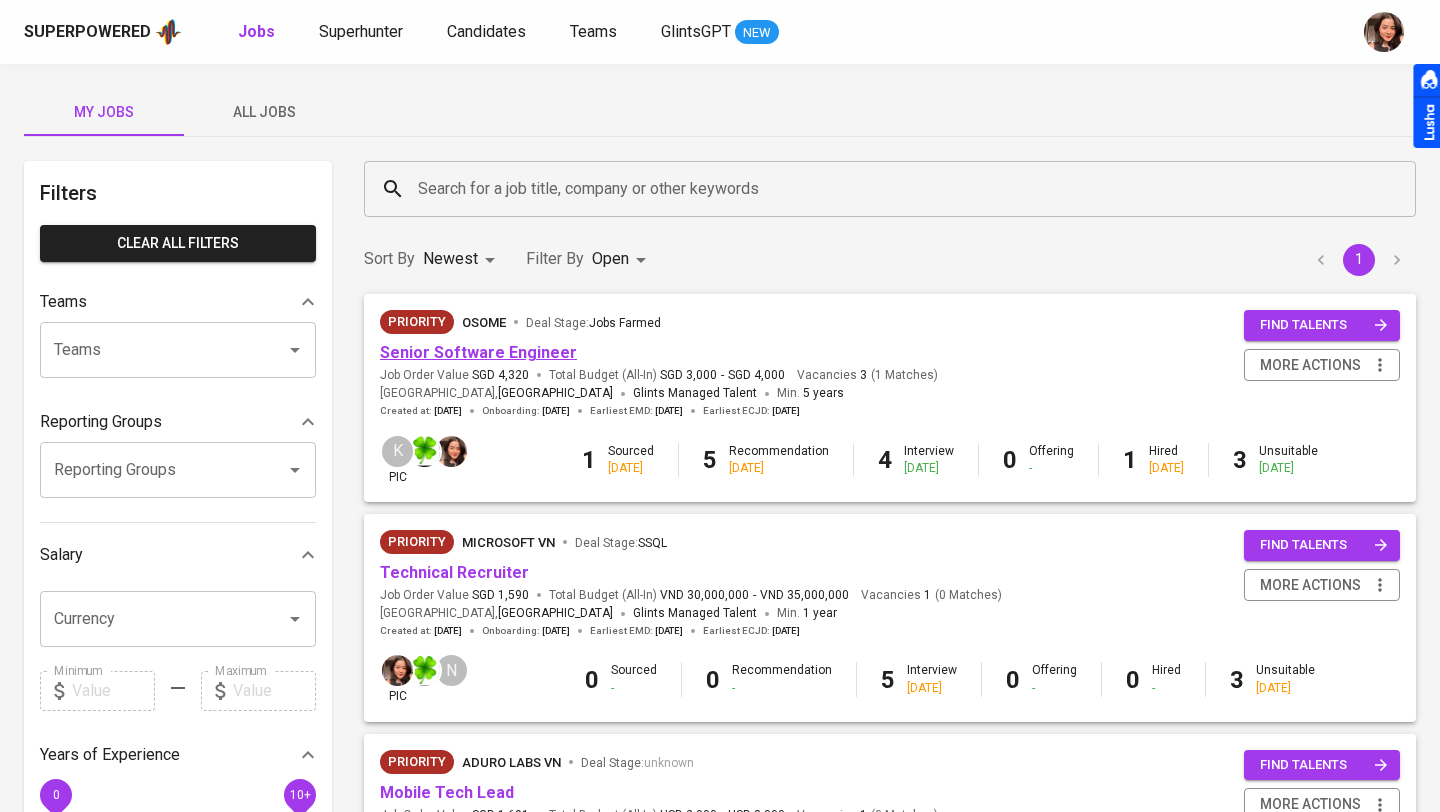 click on "Senior Software Engineer" at bounding box center (478, 352) 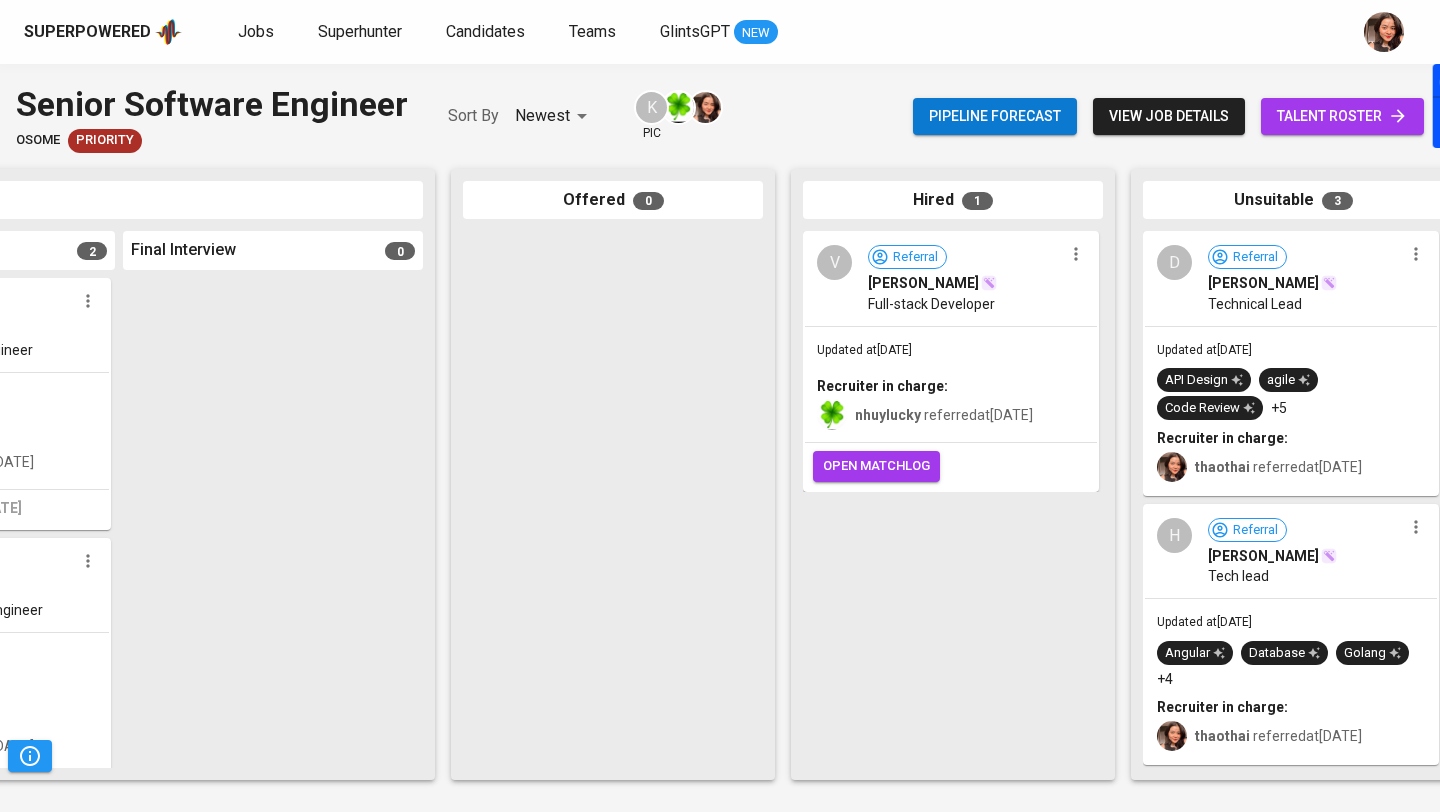 scroll, scrollTop: 0, scrollLeft: 1521, axis: horizontal 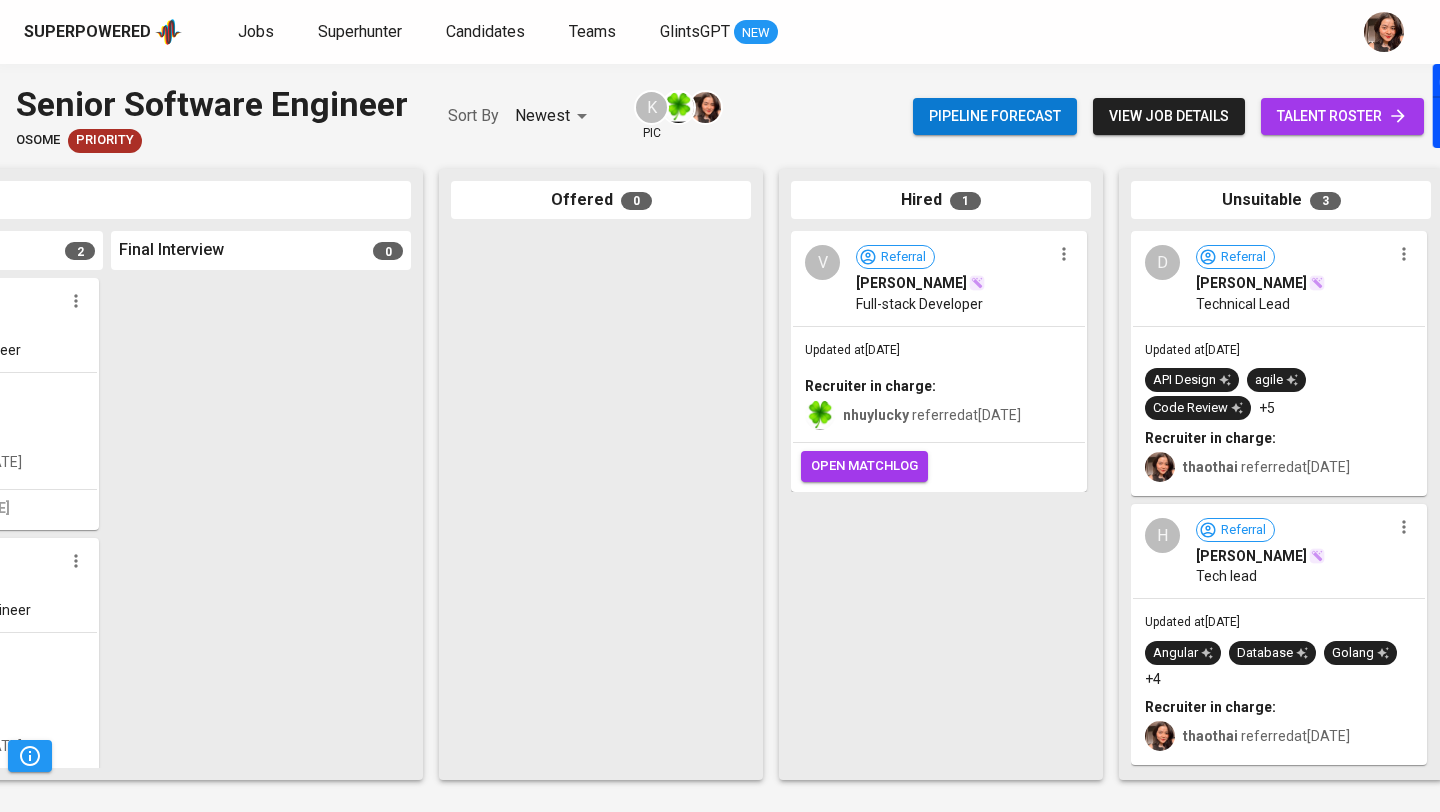 click 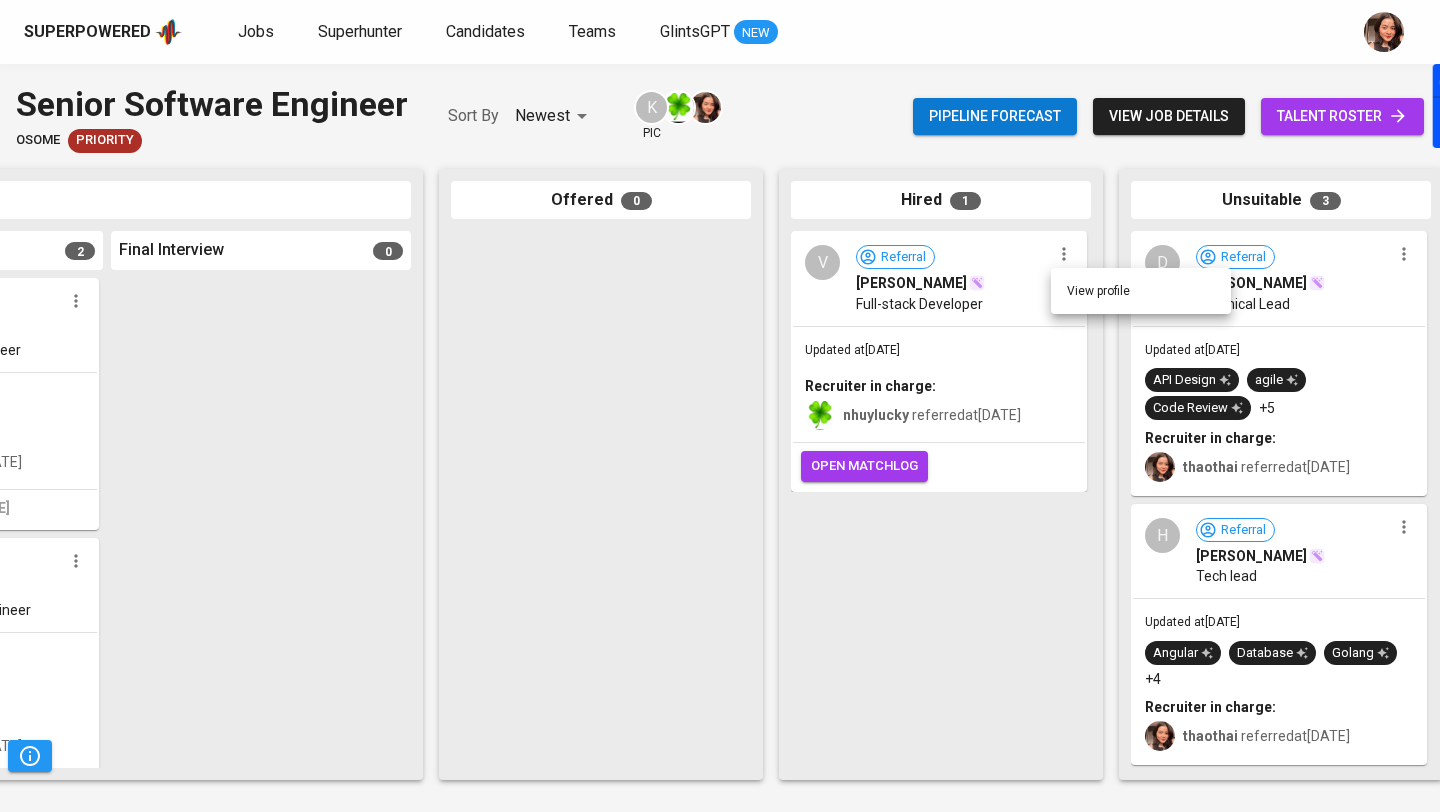 click on "View profile" at bounding box center (1141, 291) 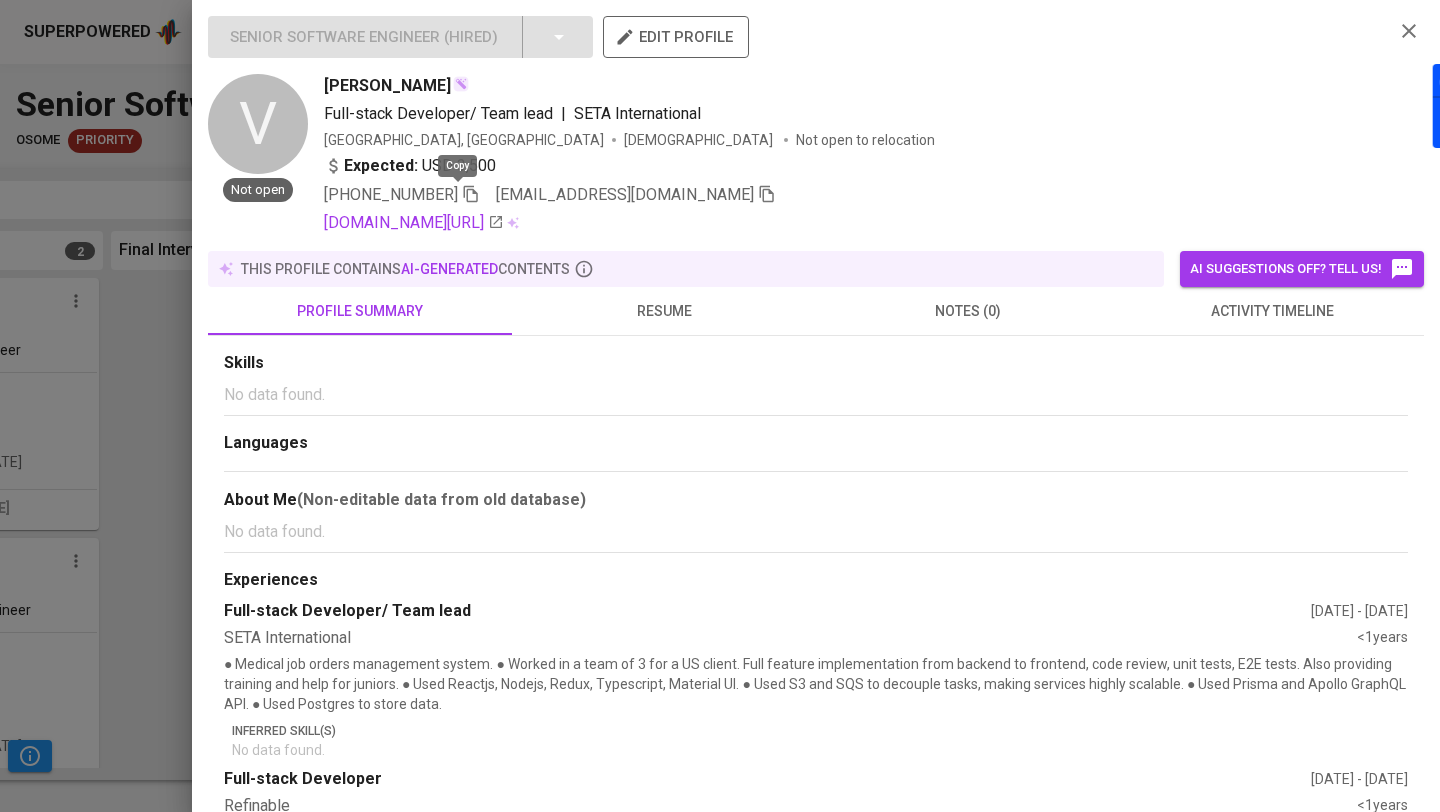 click 